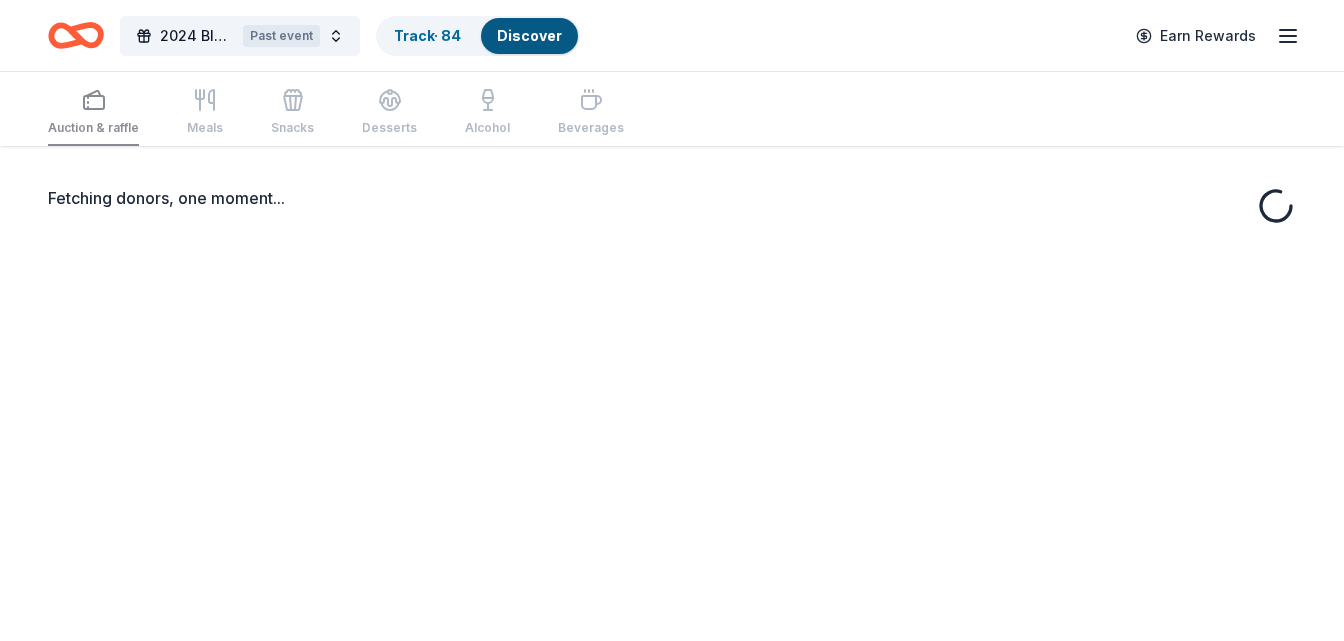 scroll, scrollTop: 0, scrollLeft: 0, axis: both 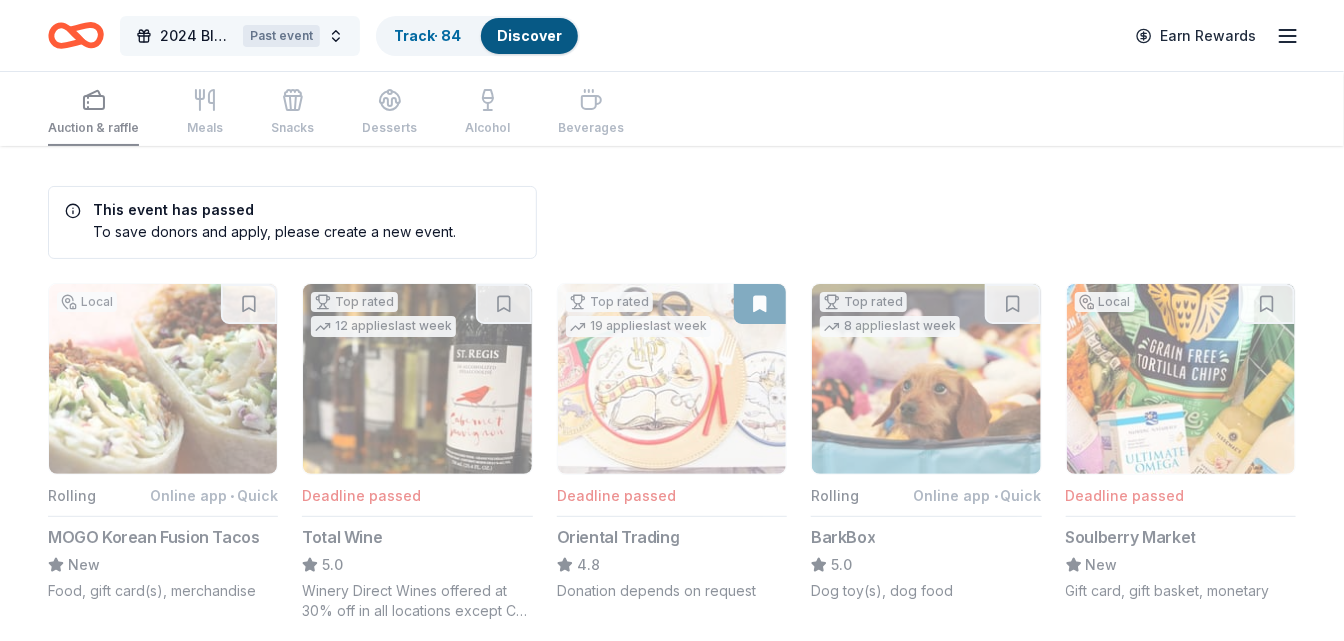 click on "2024 Bluemont Gala Past event" at bounding box center (240, 36) 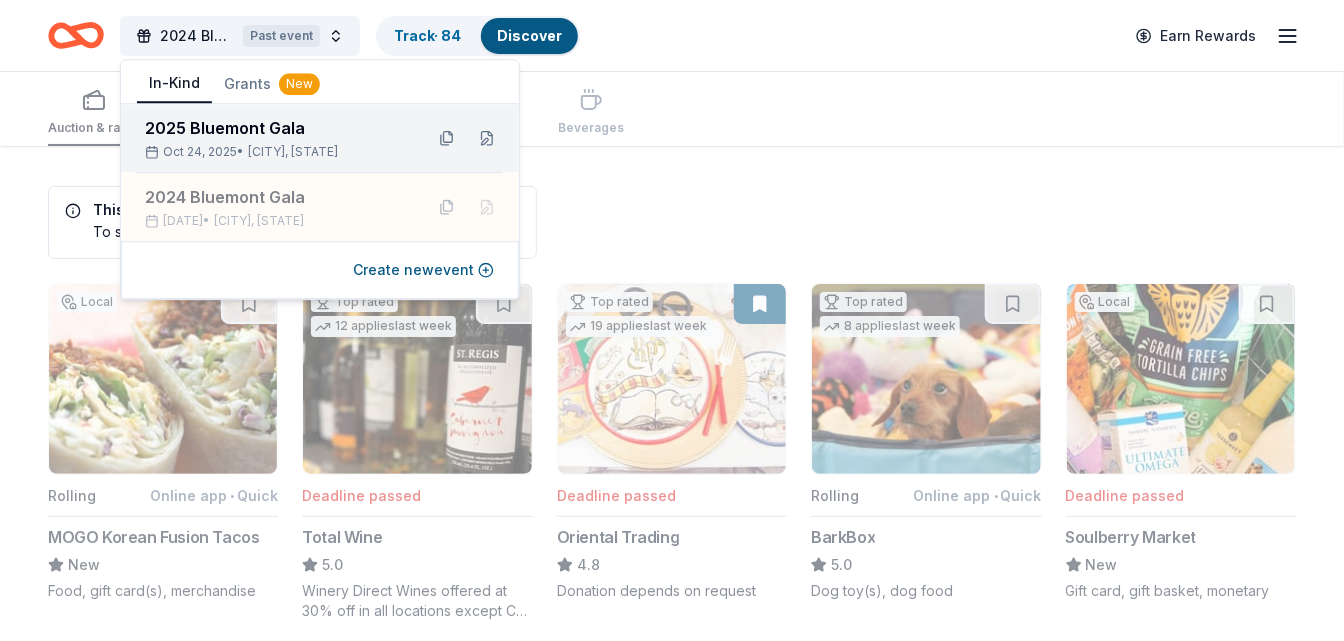 click on "Colts Neck, NJ" at bounding box center [293, 152] 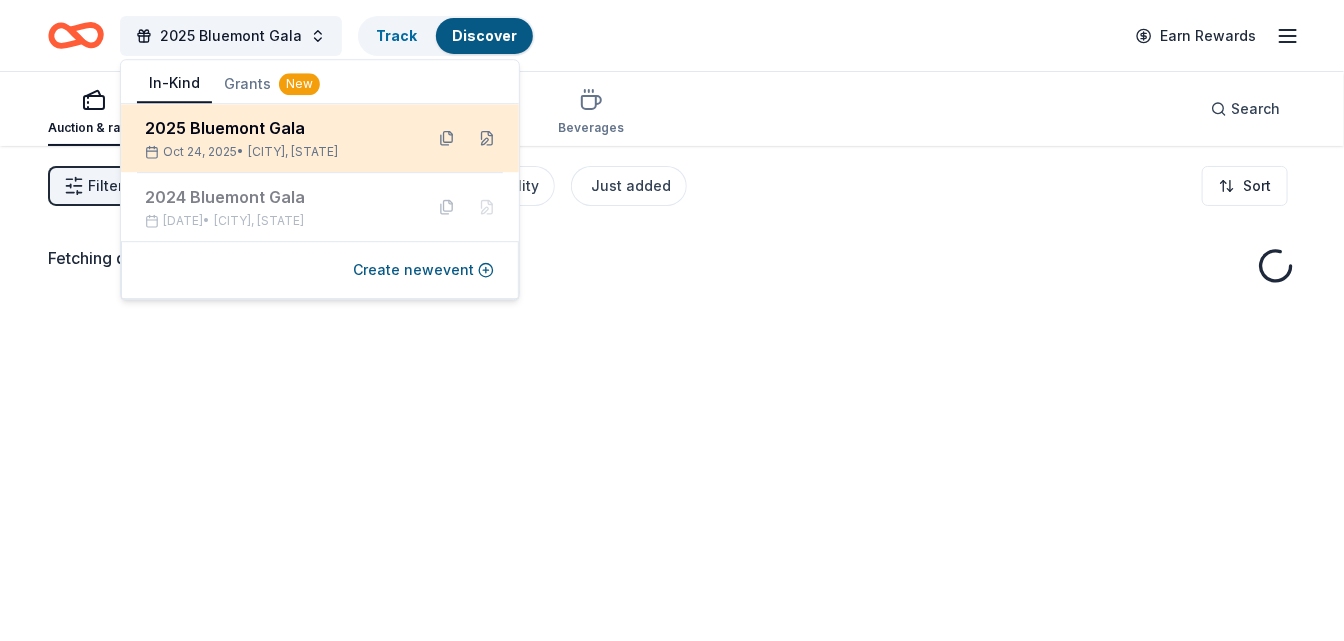 click on "2025 Bluemont Gala" at bounding box center (276, 128) 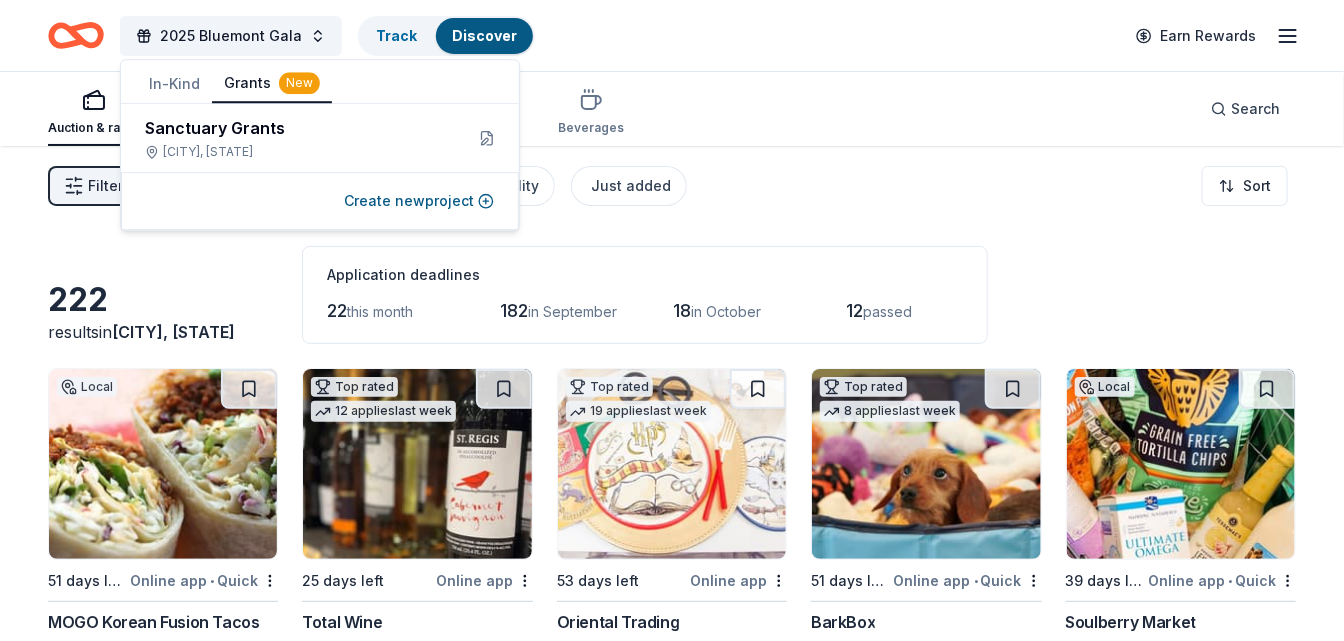 click on "Grants New" at bounding box center (272, 84) 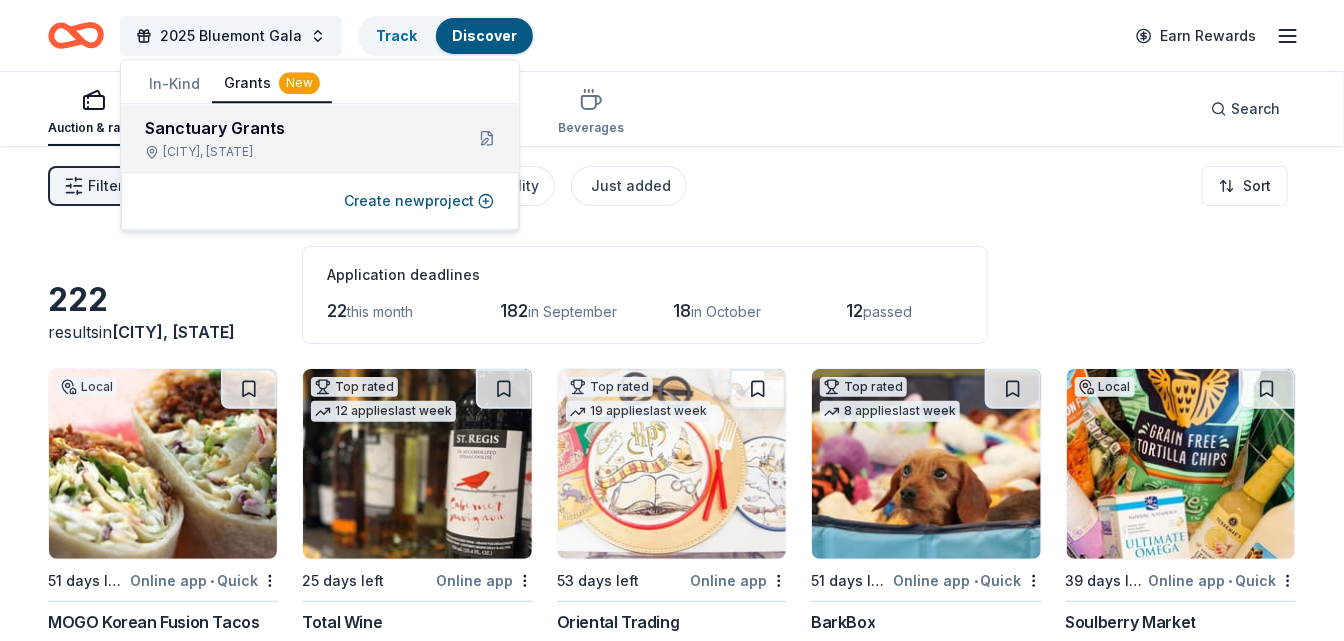 click on "Sanctuary Grants" at bounding box center (296, 128) 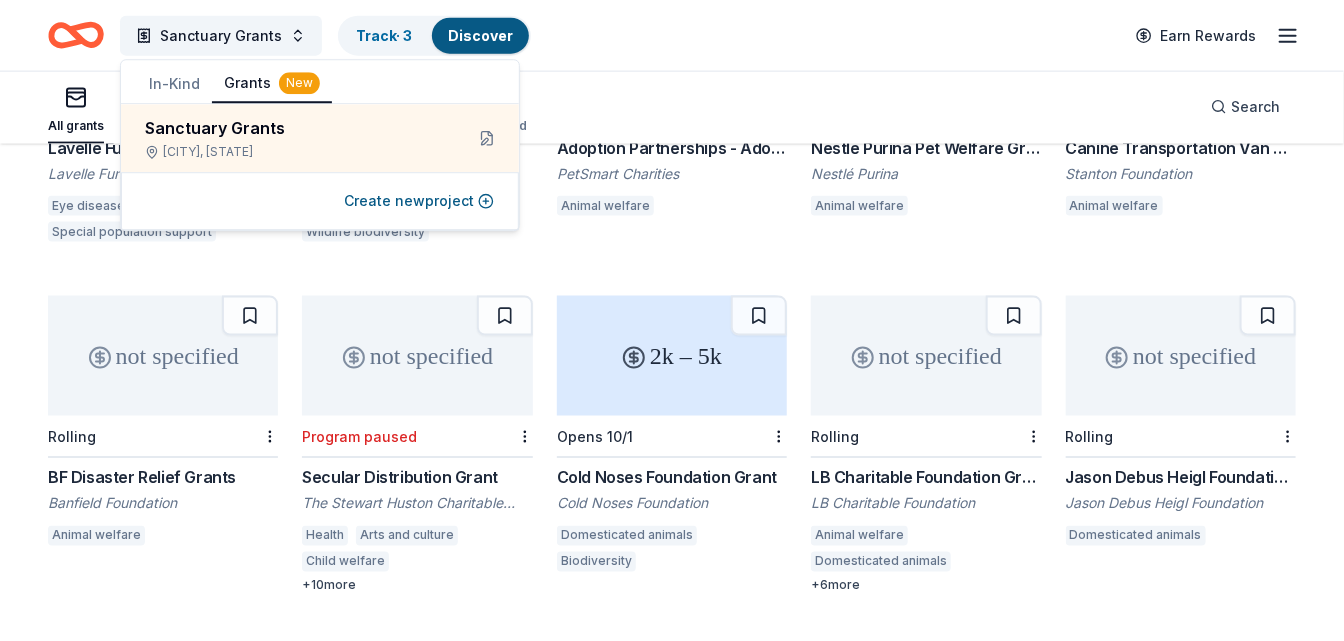 scroll, scrollTop: 1111, scrollLeft: 0, axis: vertical 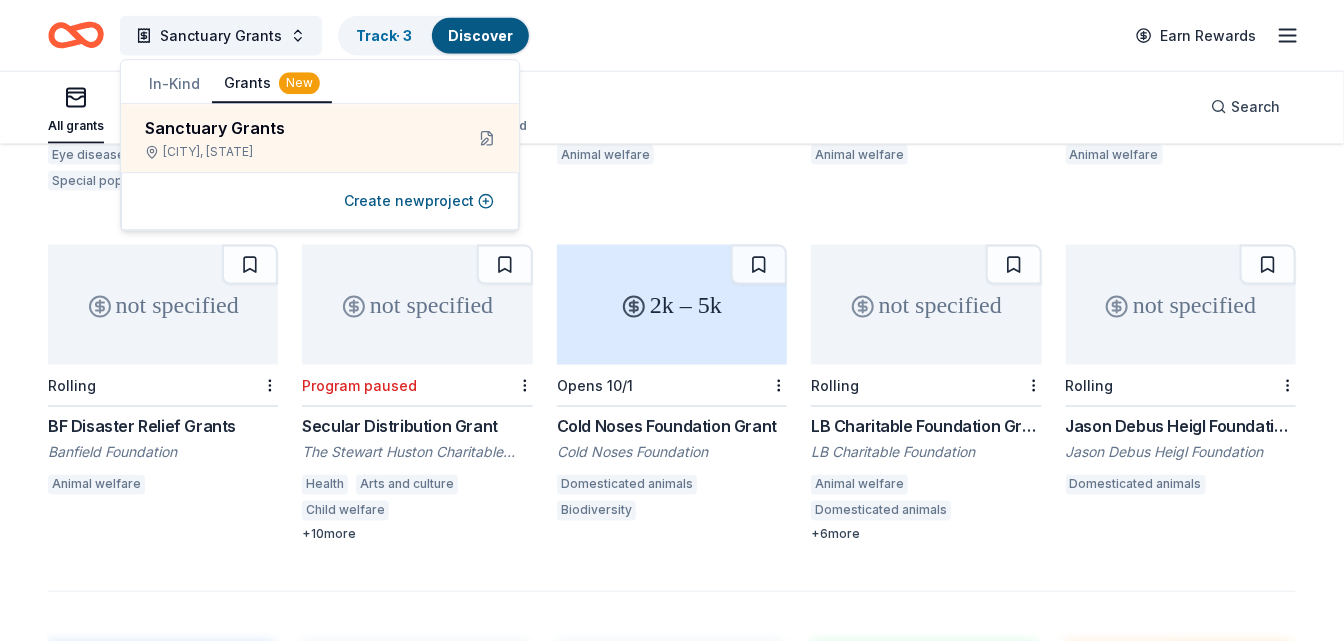 click on "+  6  more" at bounding box center (926, 535) 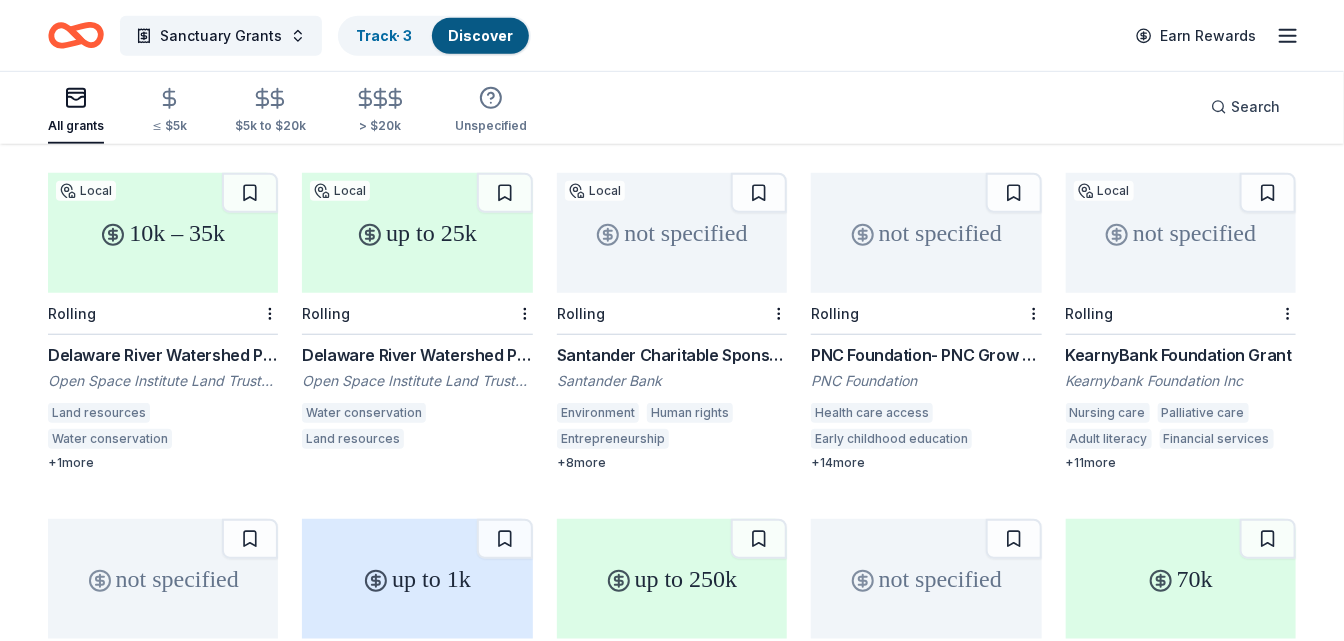 scroll, scrollTop: 555, scrollLeft: 0, axis: vertical 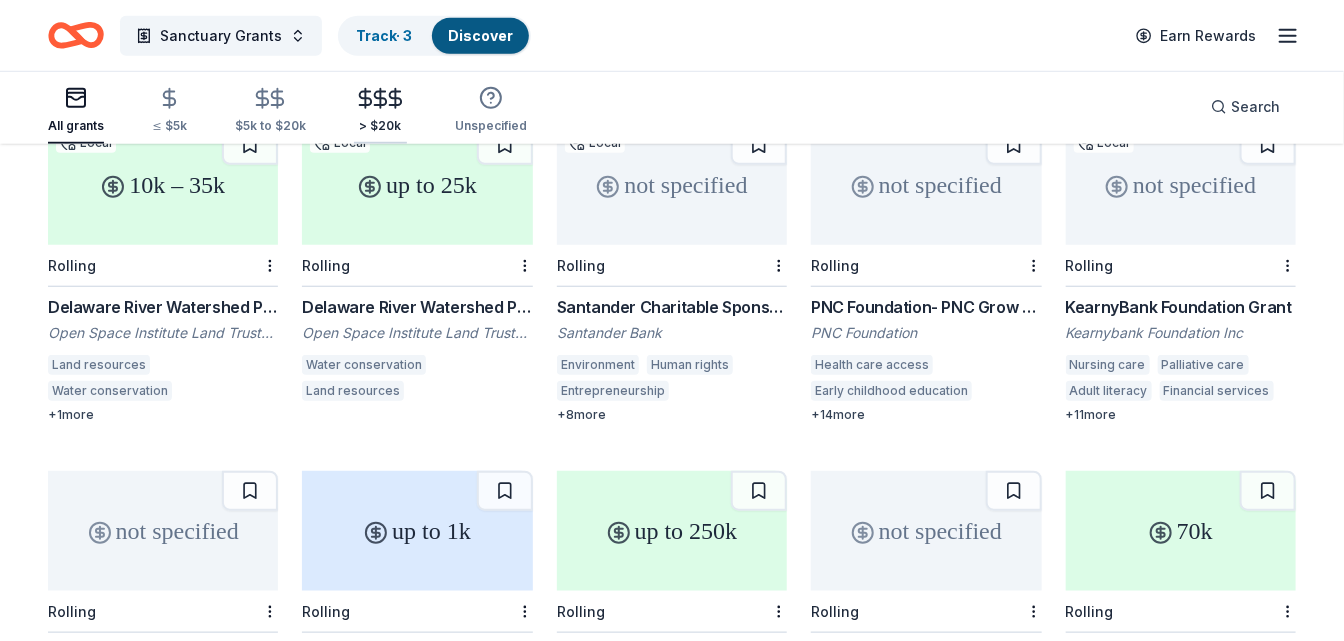 click 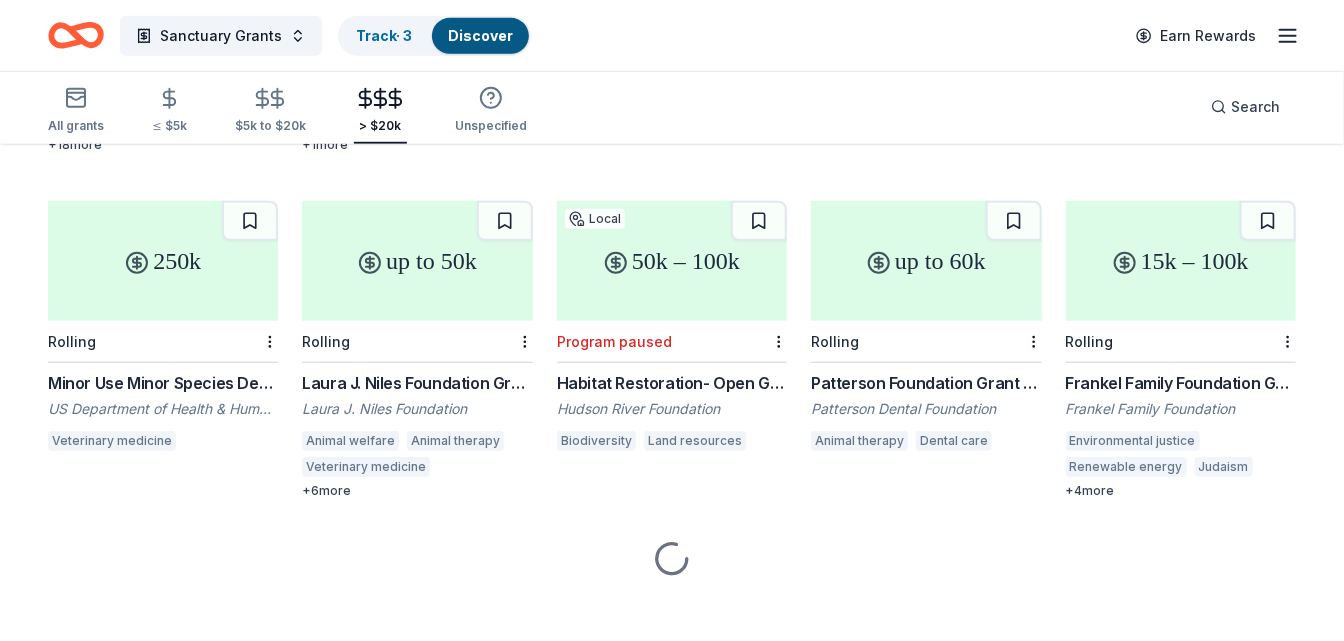 scroll, scrollTop: 497, scrollLeft: 0, axis: vertical 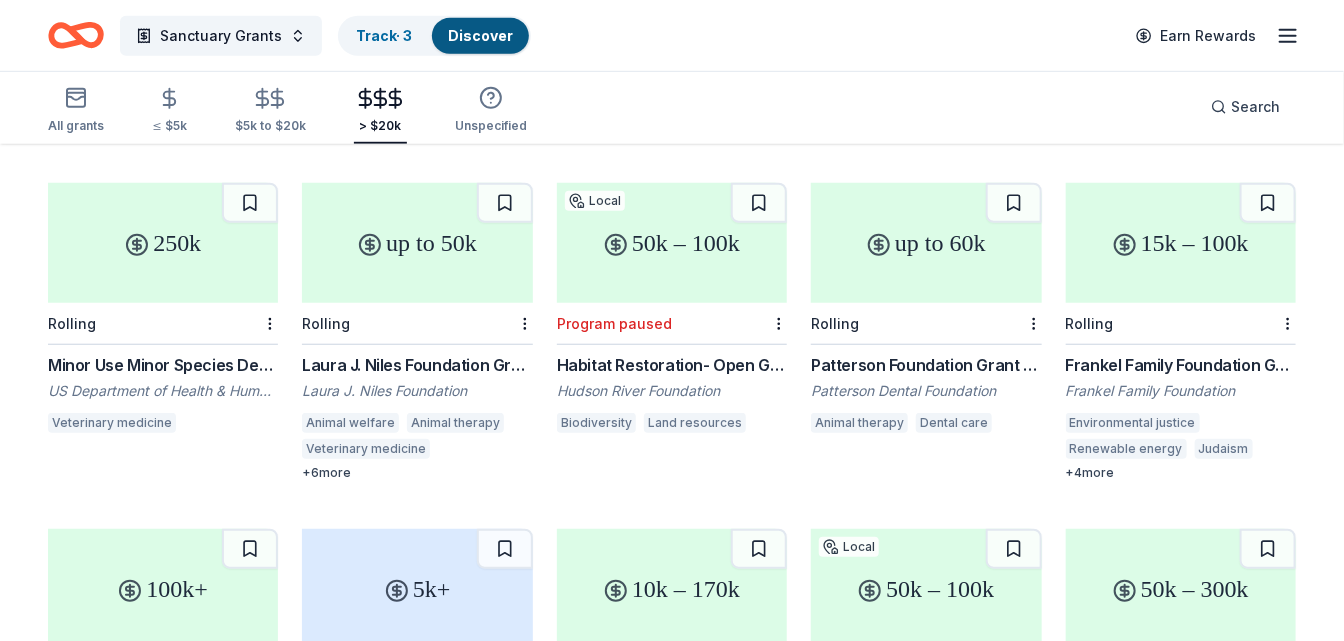 click on "+  6  more" at bounding box center [417, 473] 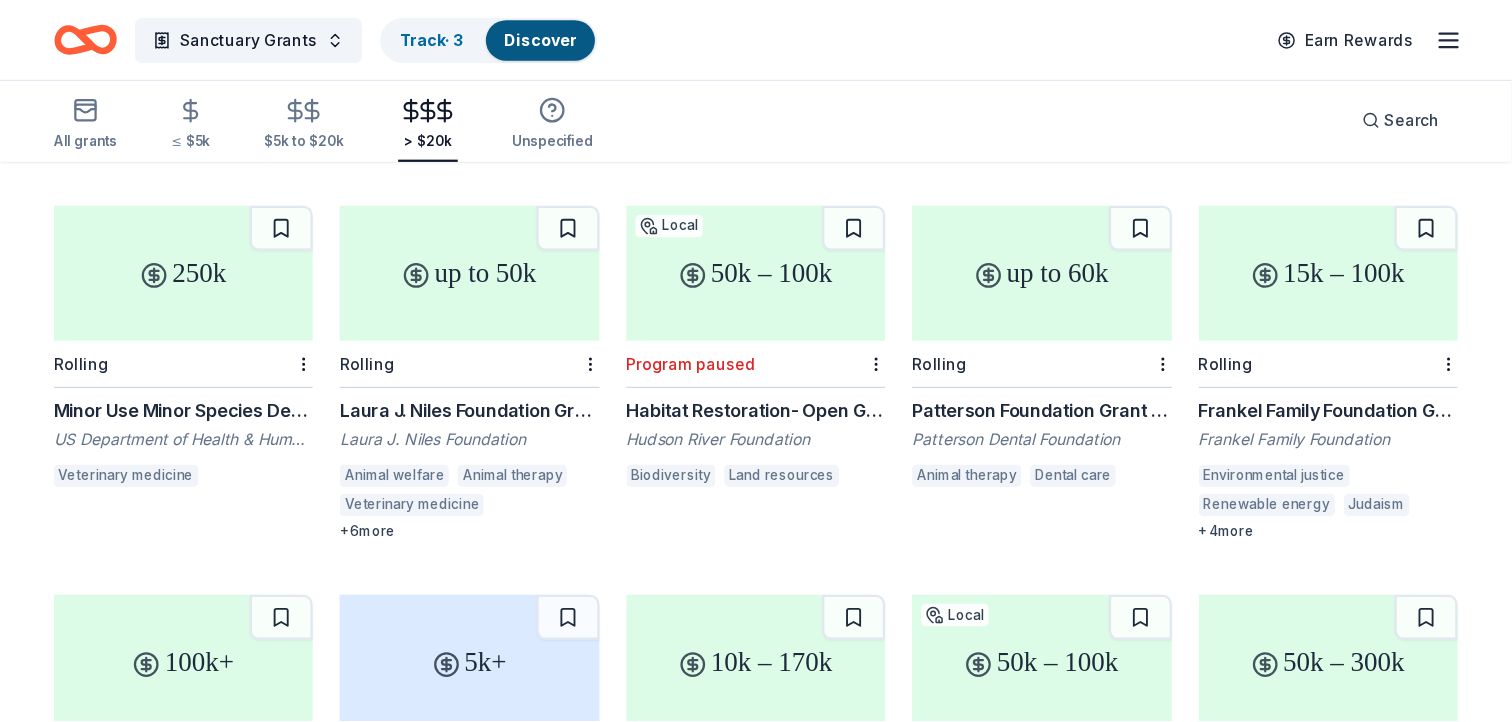 scroll, scrollTop: 496, scrollLeft: 0, axis: vertical 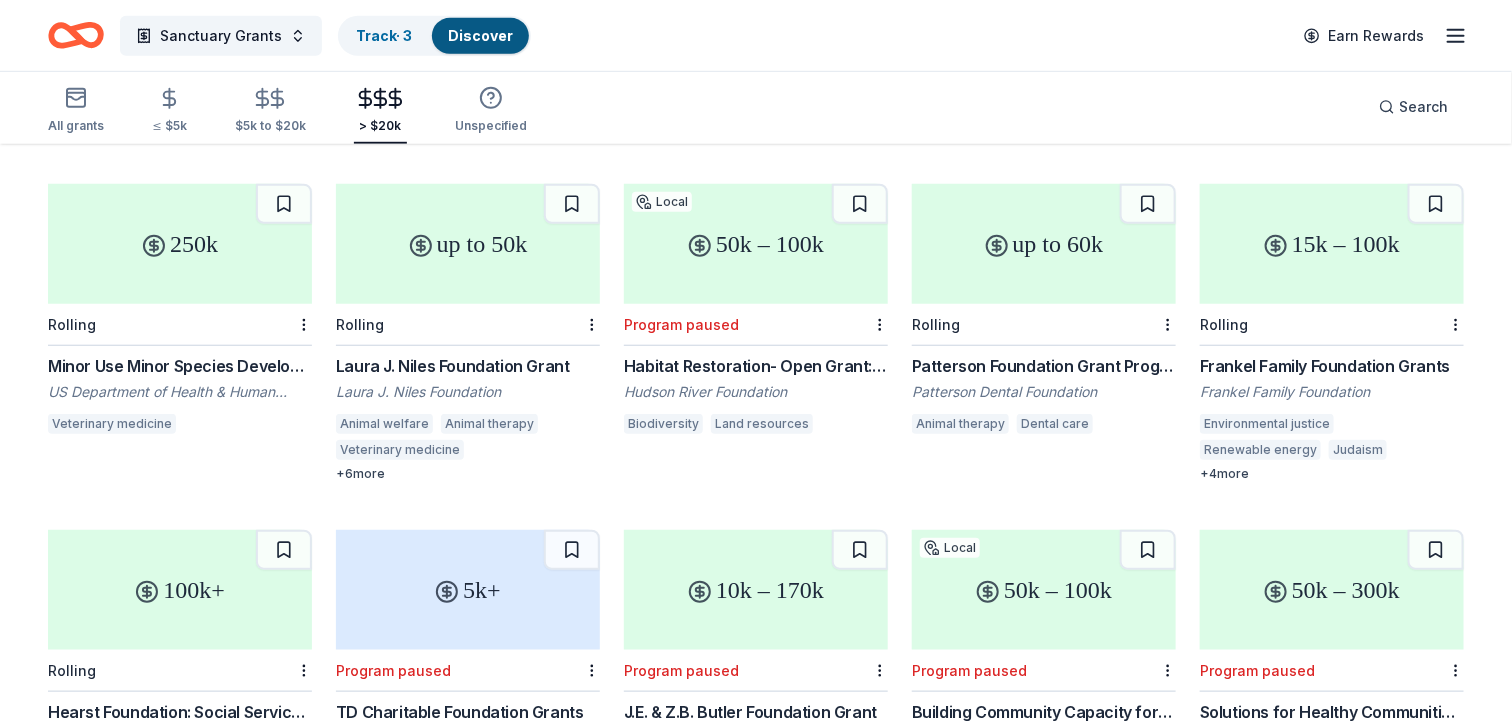click on "up to 60k" at bounding box center [1044, 244] 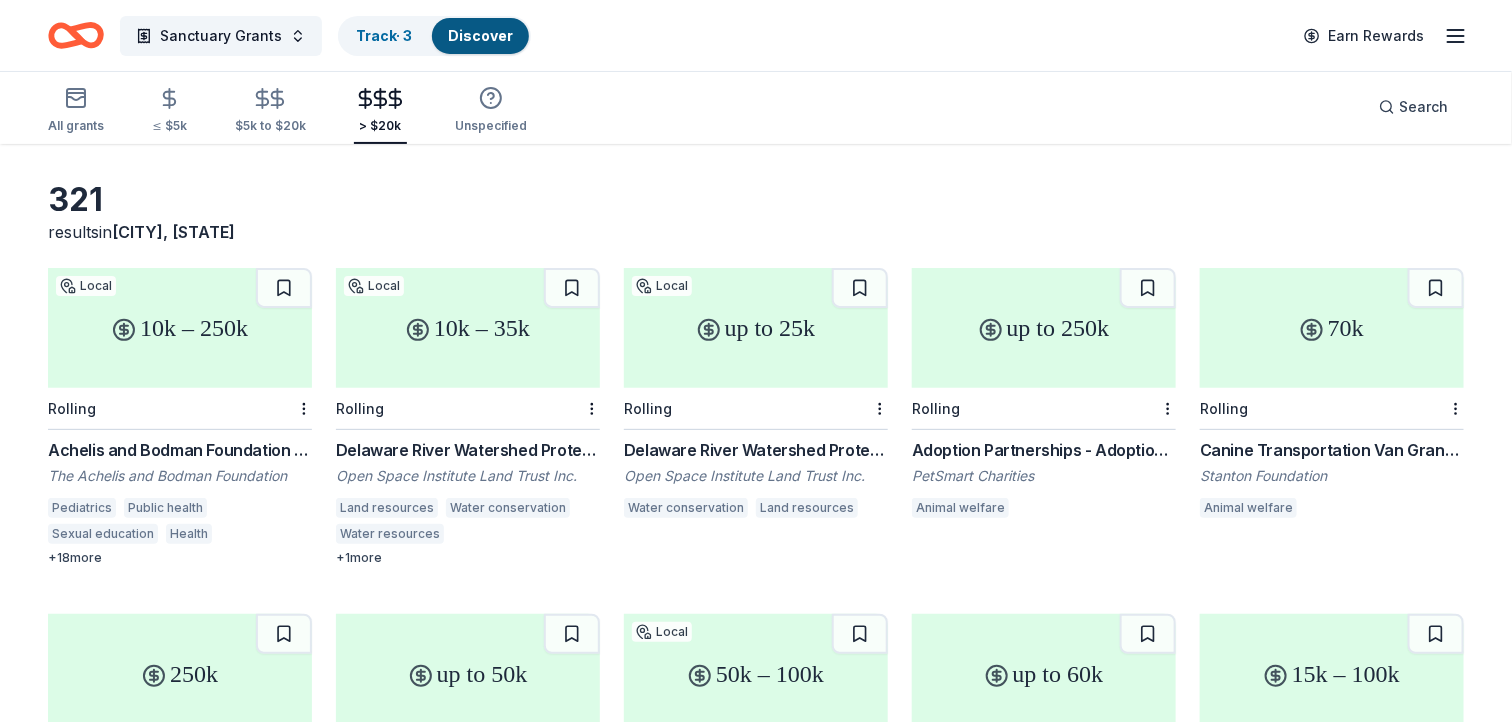 scroll, scrollTop: 0, scrollLeft: 0, axis: both 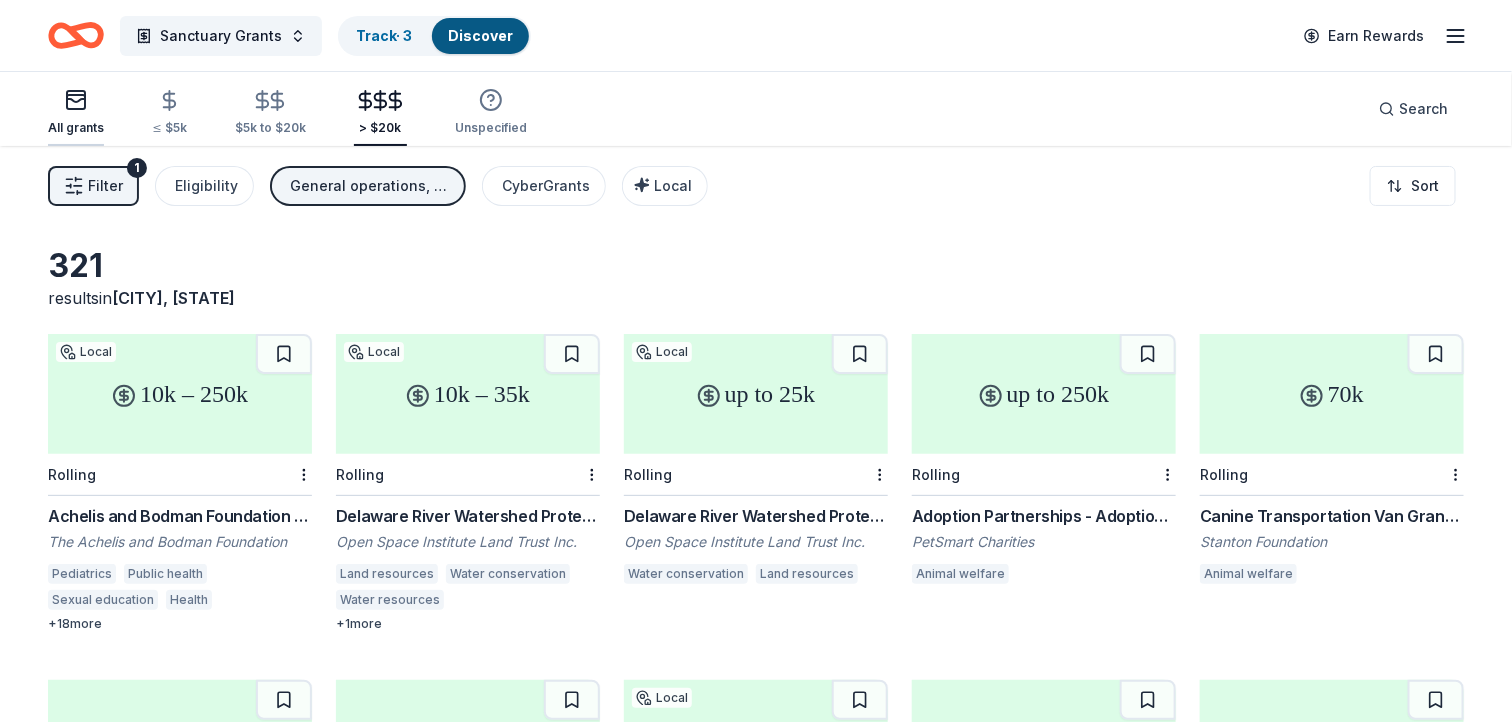 click 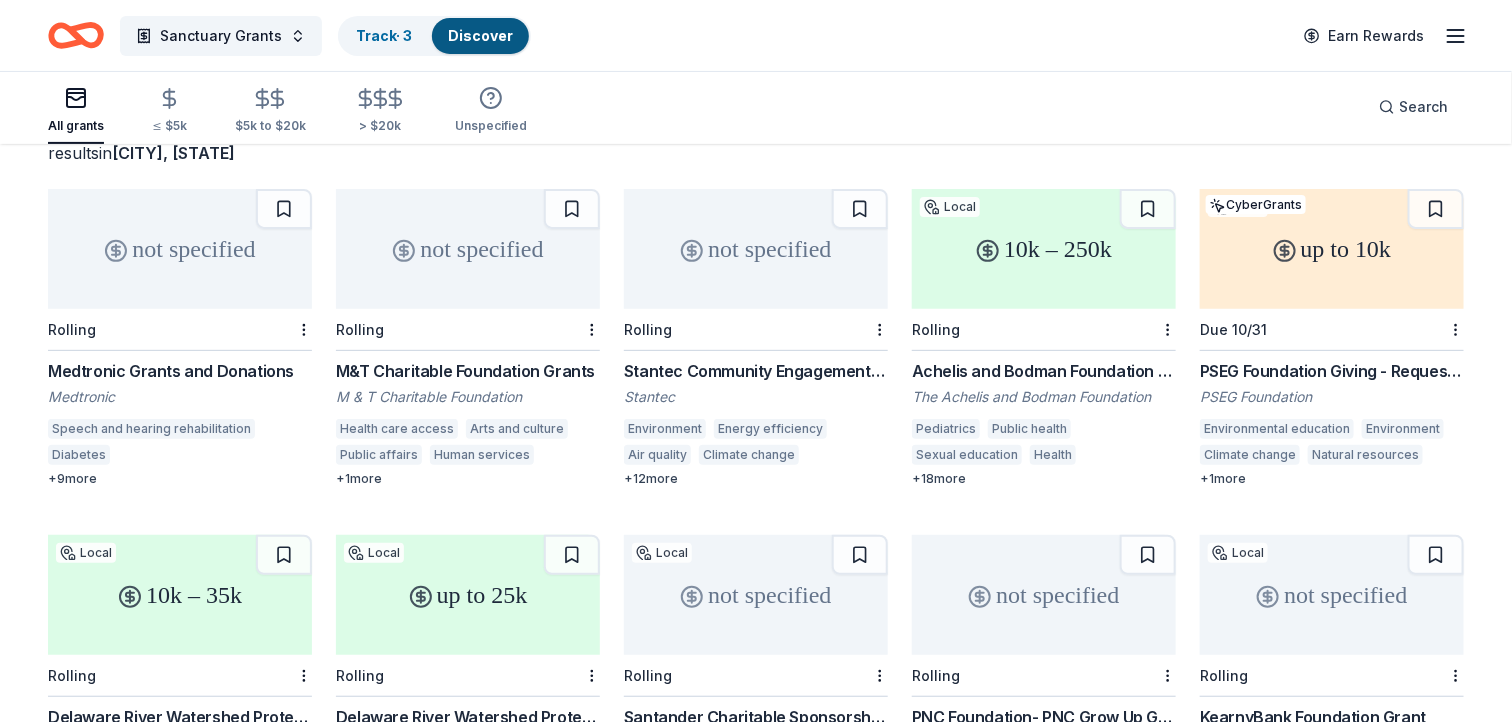 scroll, scrollTop: 0, scrollLeft: 0, axis: both 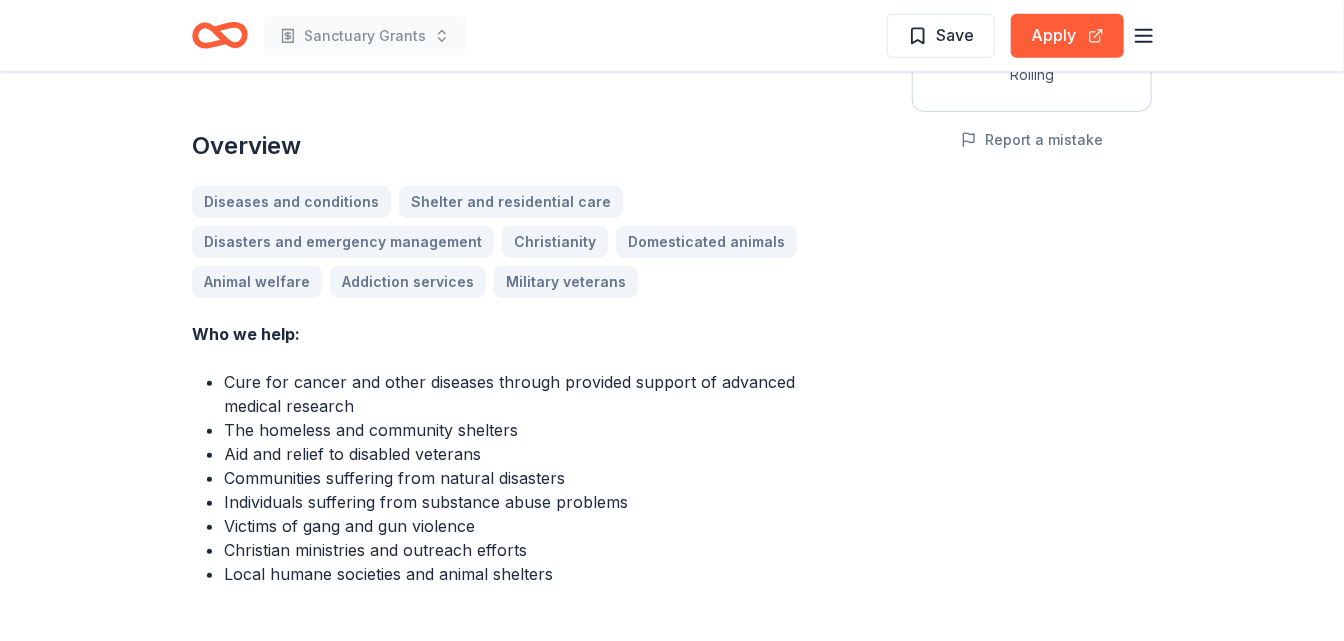 click on "Diseases and conditions Shelter and residential care Disasters and emergency management Christianity Domesticated animals Animal welfare Addiction services Military veterans" at bounding box center [504, 242] 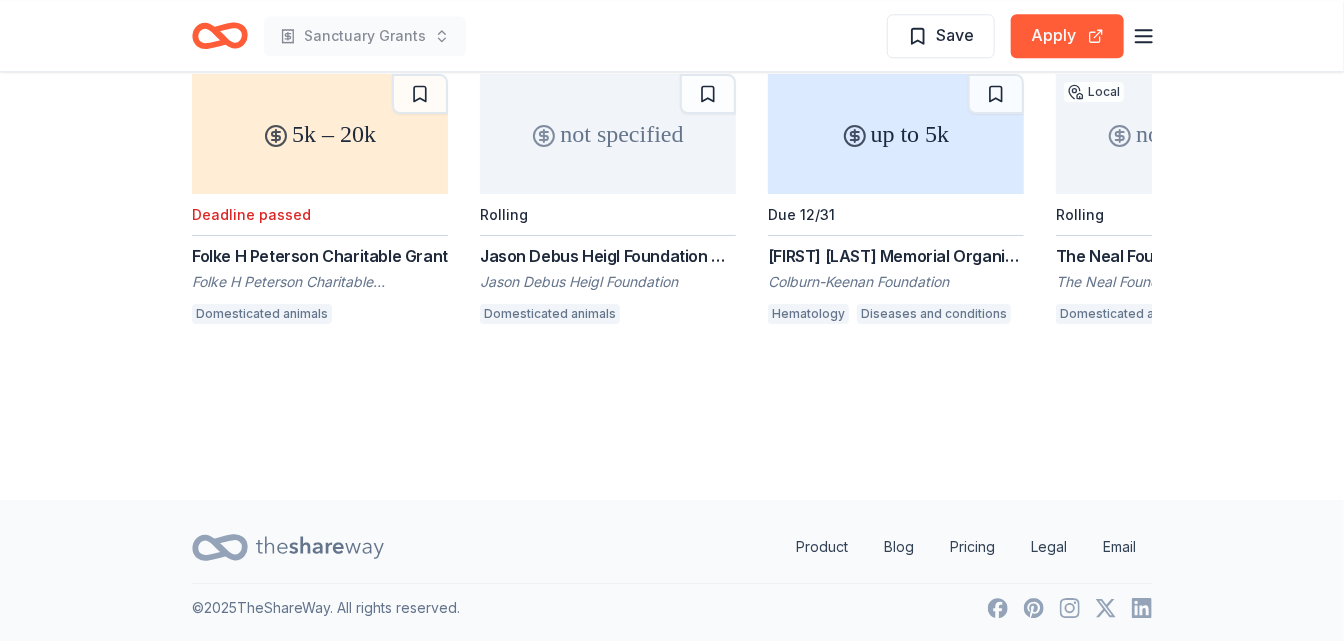 scroll, scrollTop: 2117, scrollLeft: 0, axis: vertical 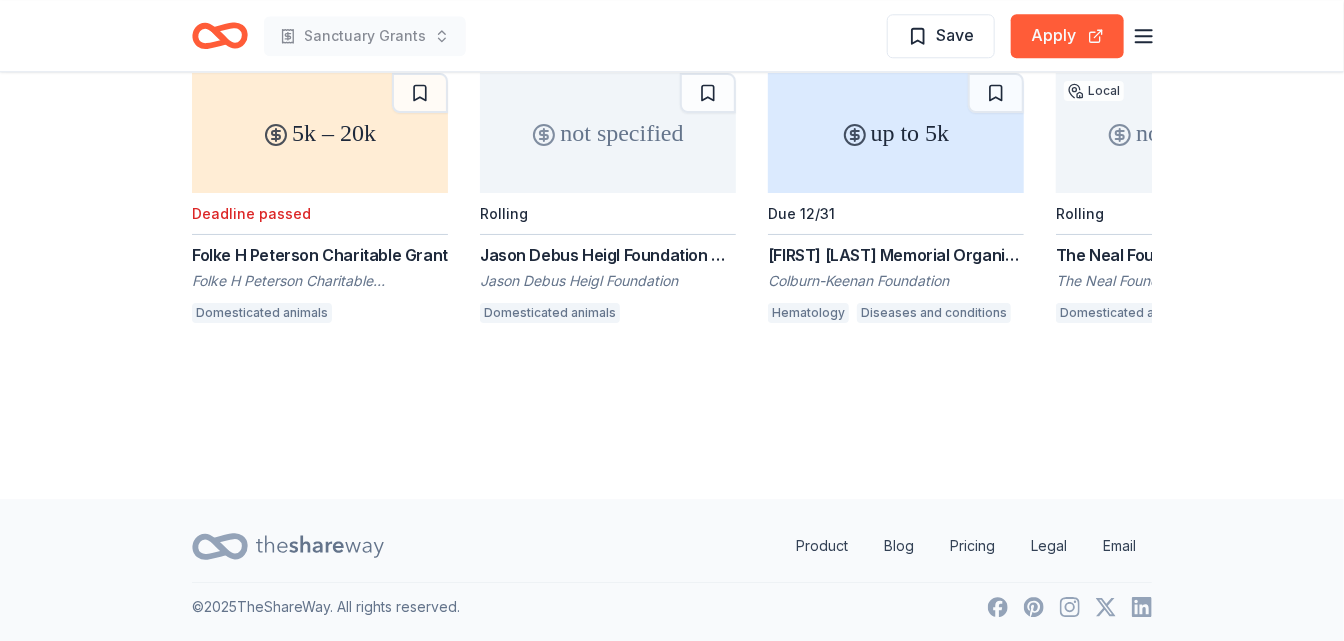 click on "Jason Debus Heigl Foundation" at bounding box center (608, 281) 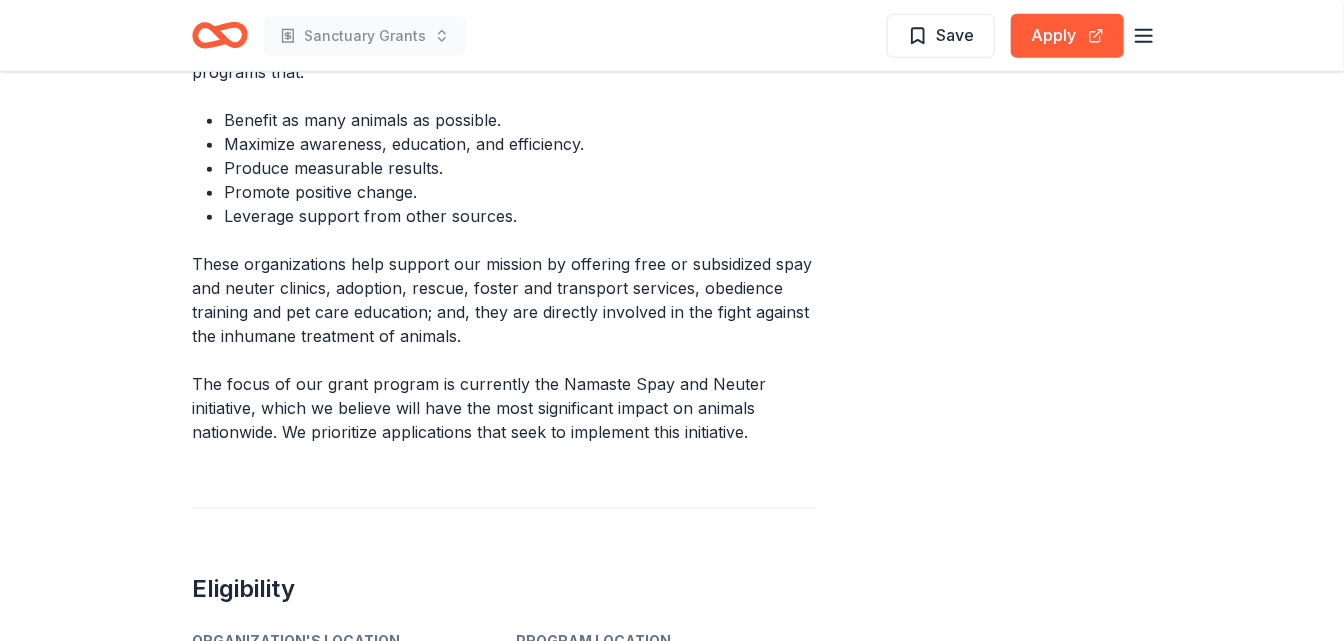 scroll, scrollTop: 777, scrollLeft: 0, axis: vertical 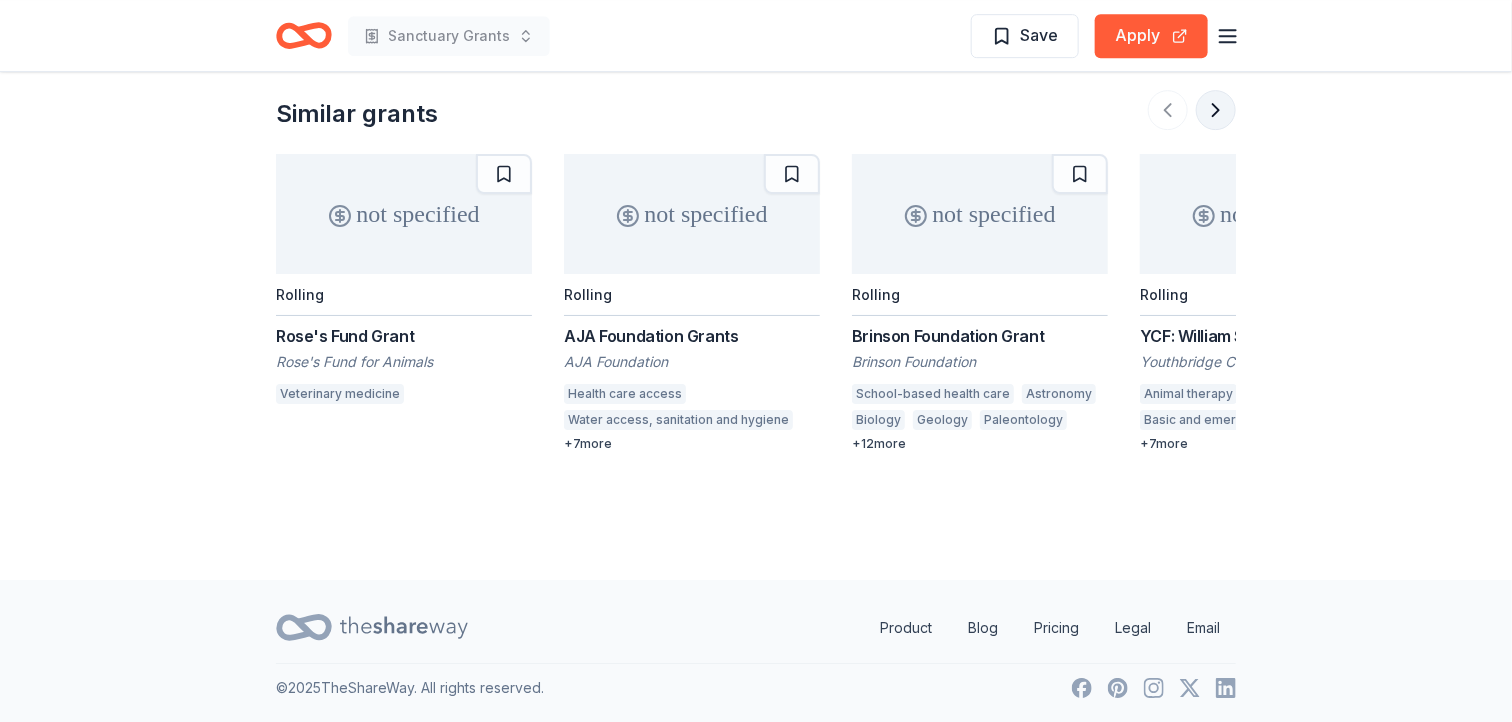 click at bounding box center [1216, 110] 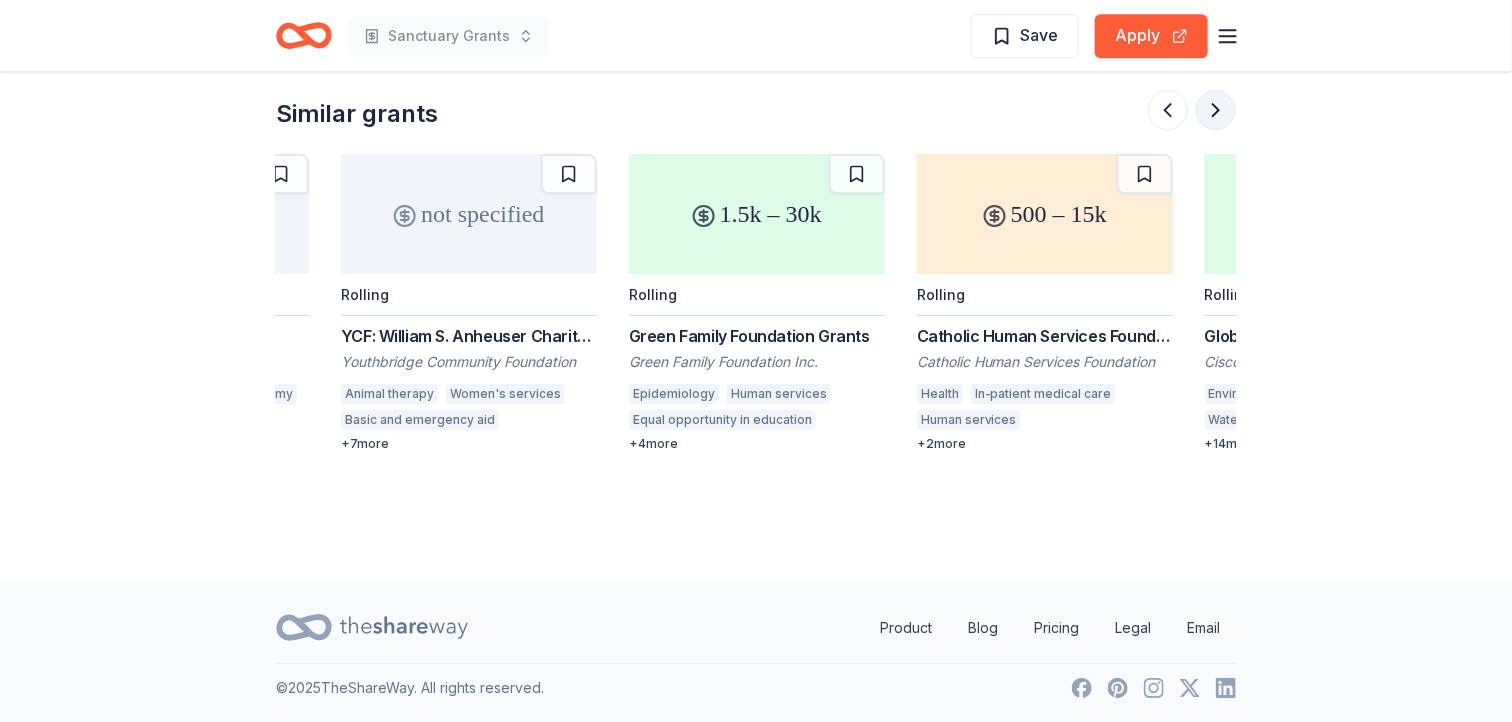 scroll, scrollTop: 0, scrollLeft: 864, axis: horizontal 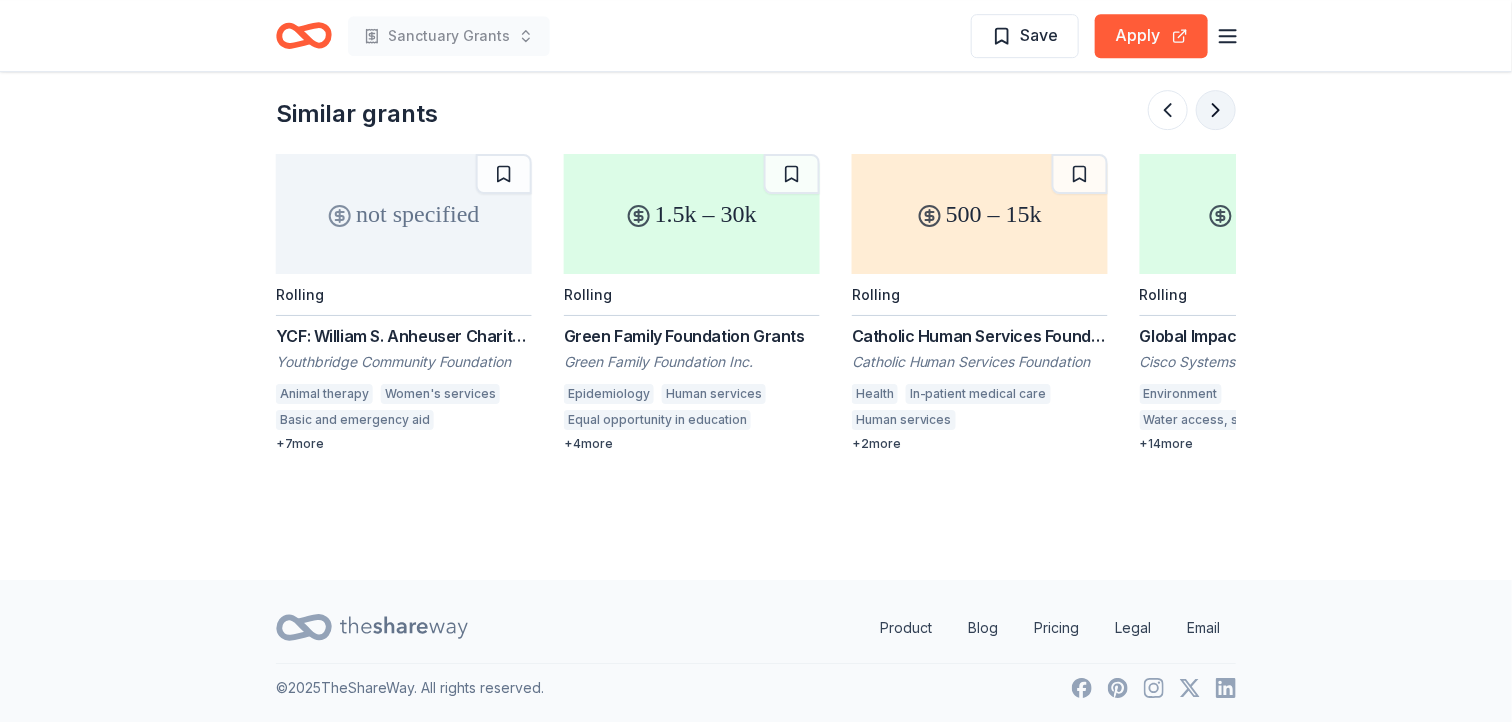 click at bounding box center [1216, 110] 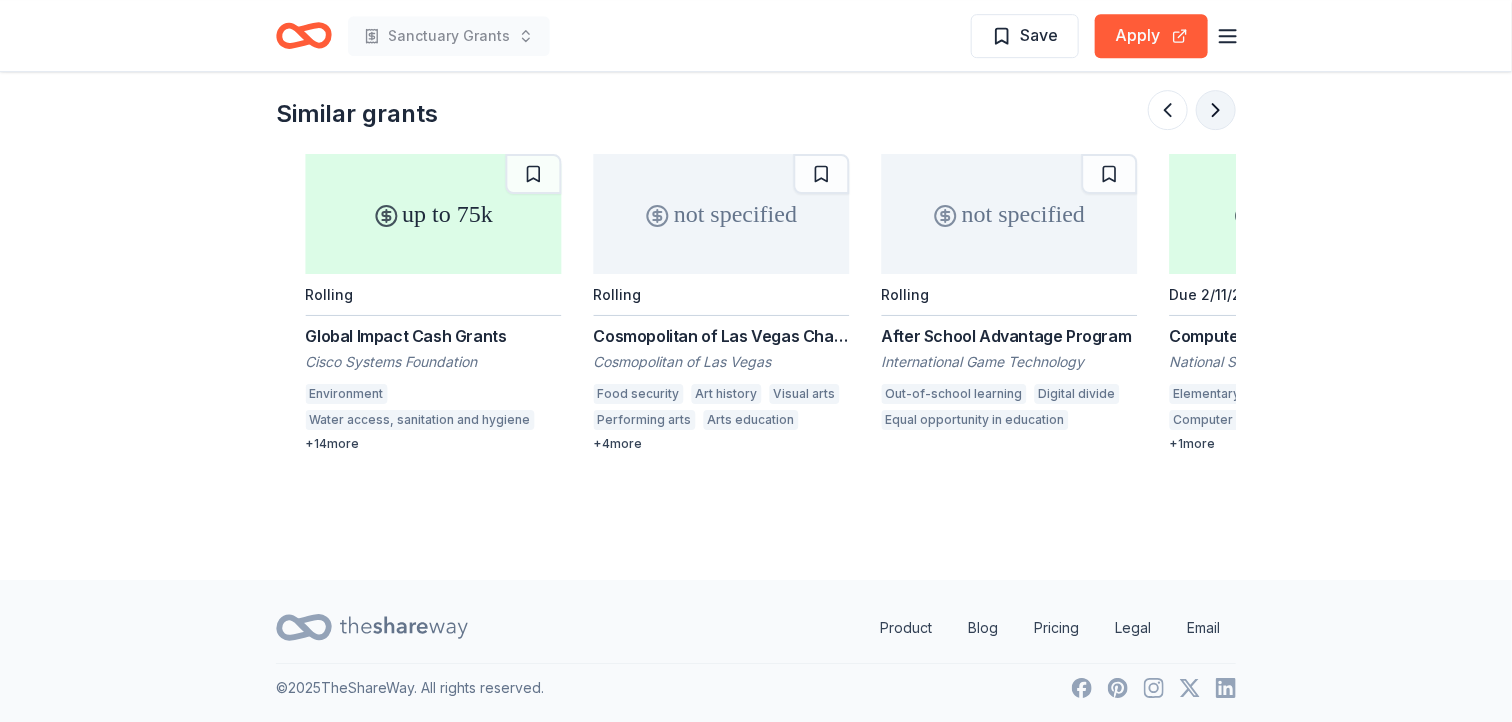 scroll, scrollTop: 0, scrollLeft: 1727, axis: horizontal 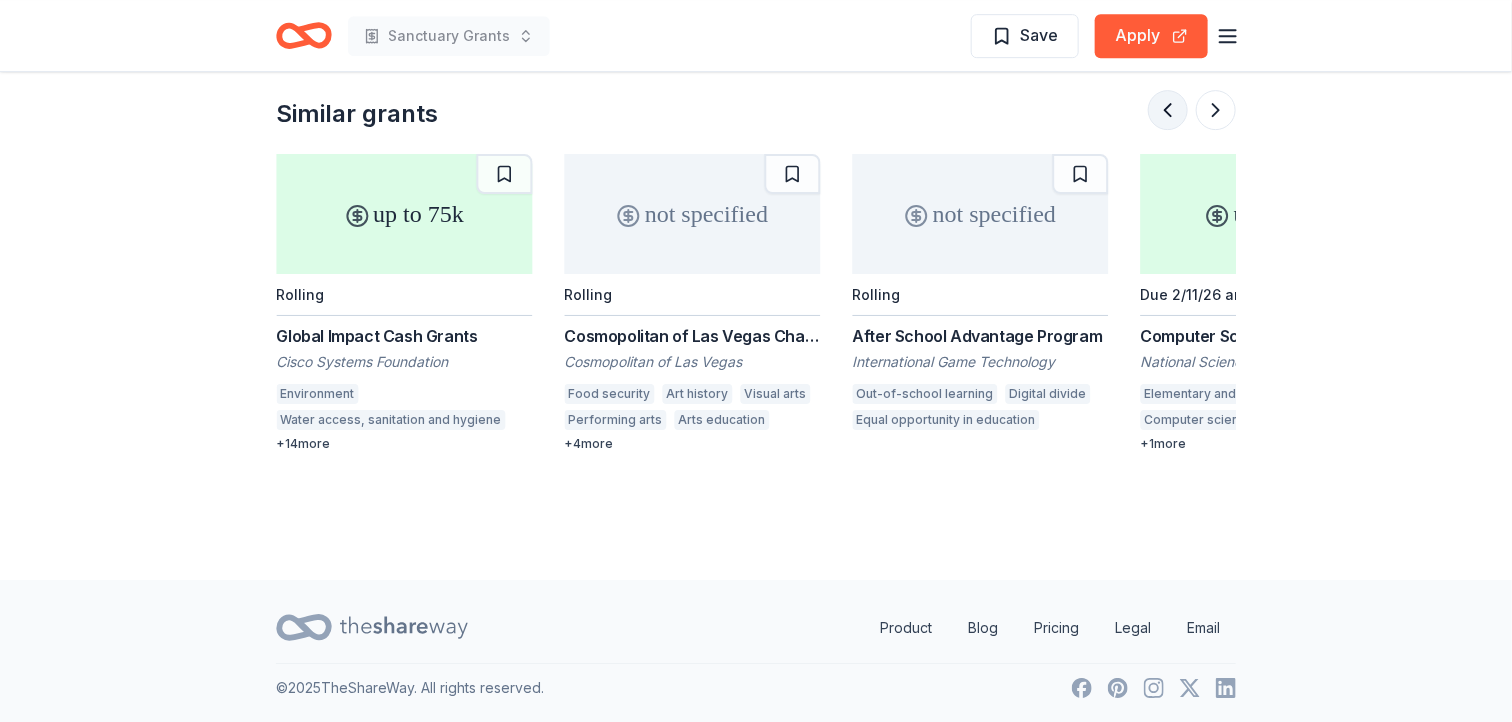 click at bounding box center [1168, 110] 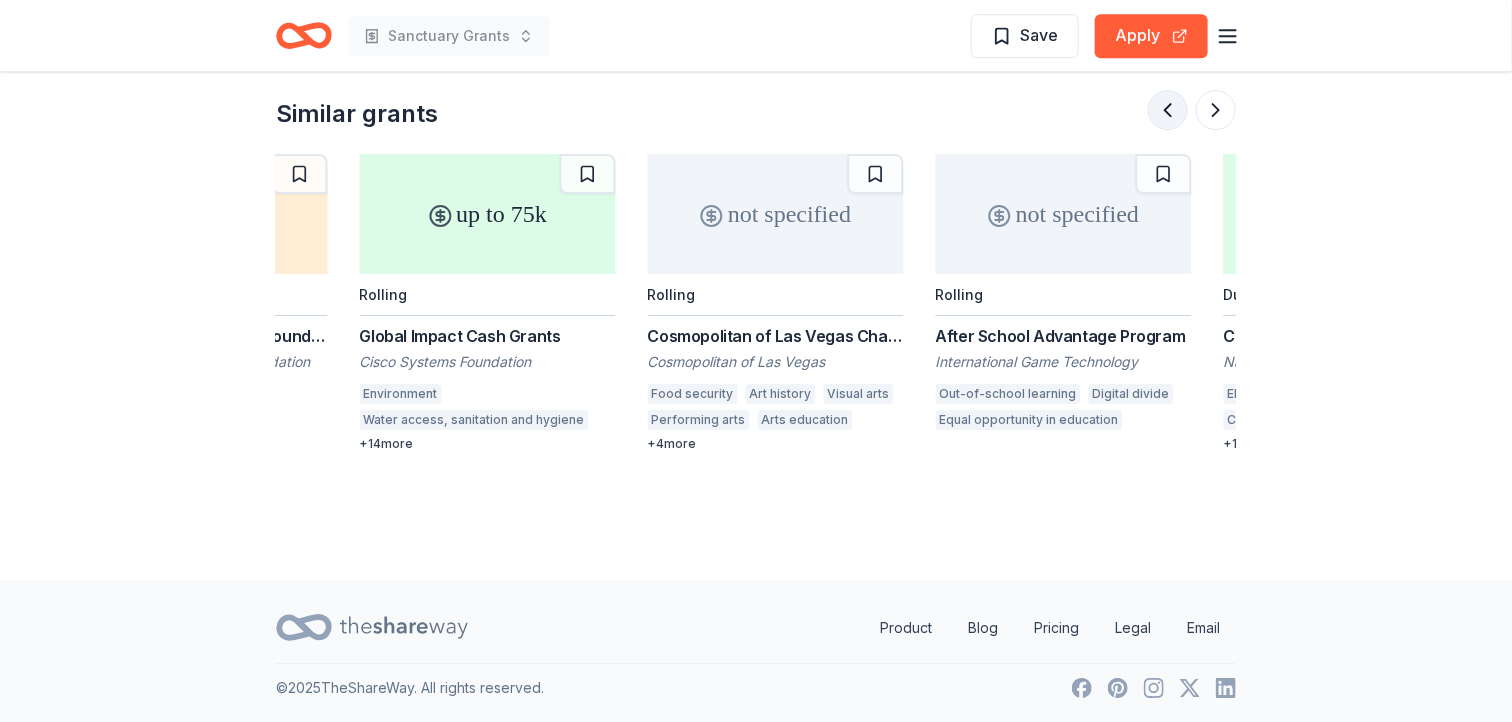 click at bounding box center (1168, 110) 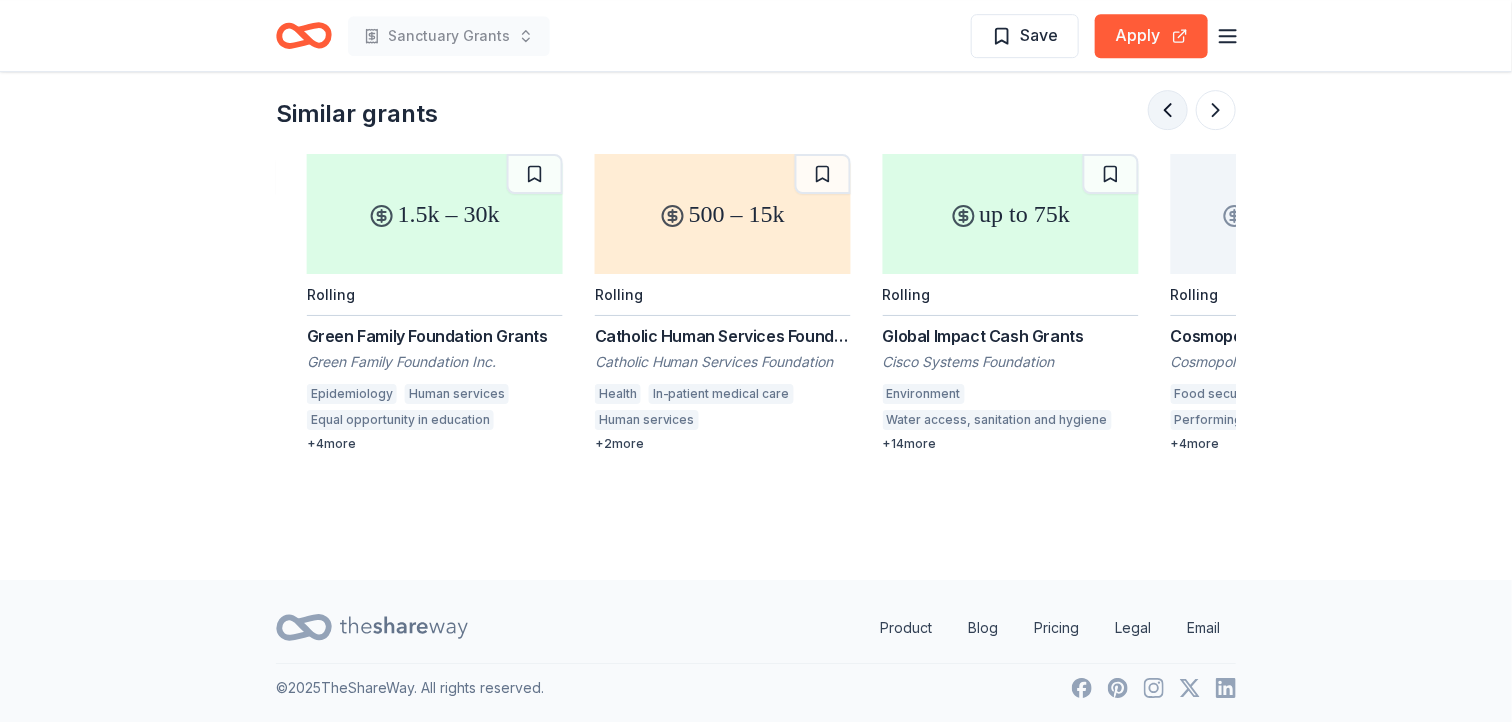 click at bounding box center [1168, 110] 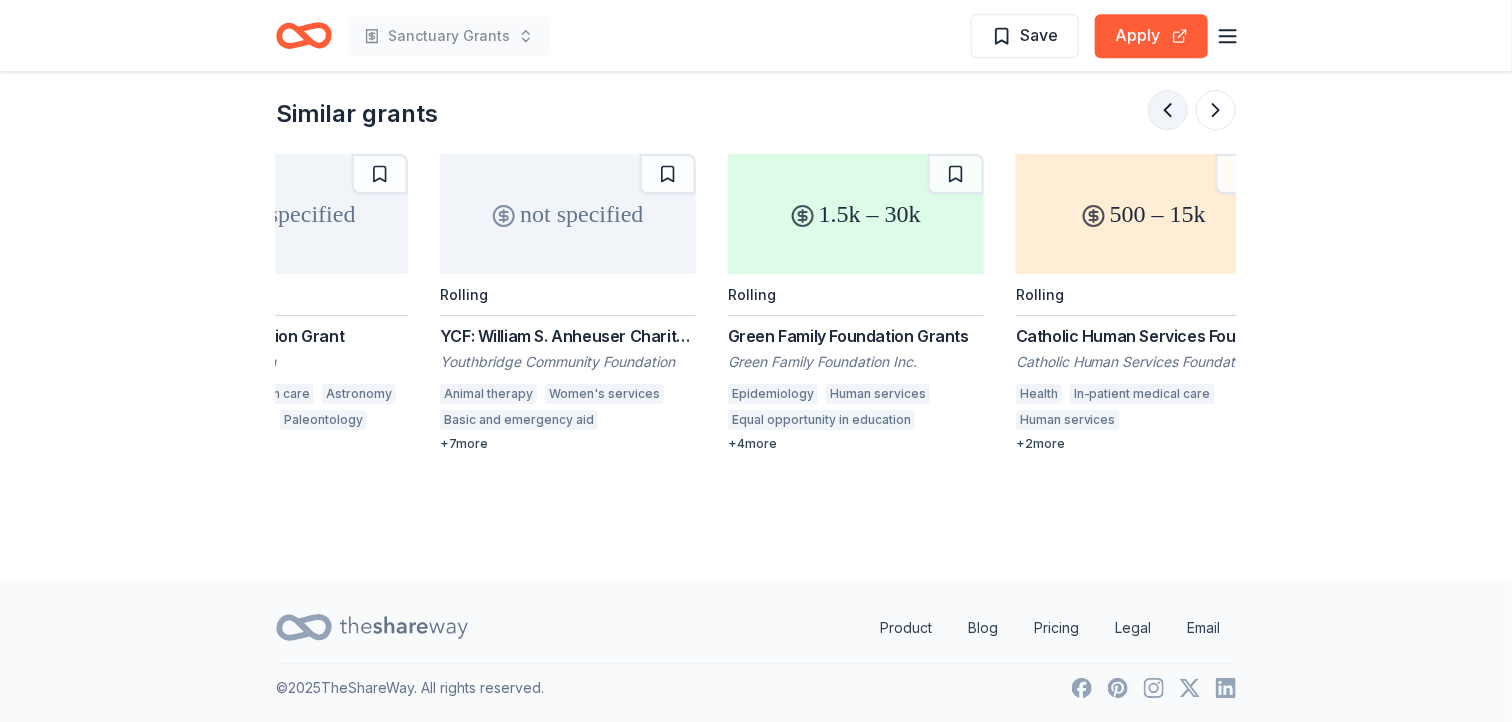 click at bounding box center [1168, 110] 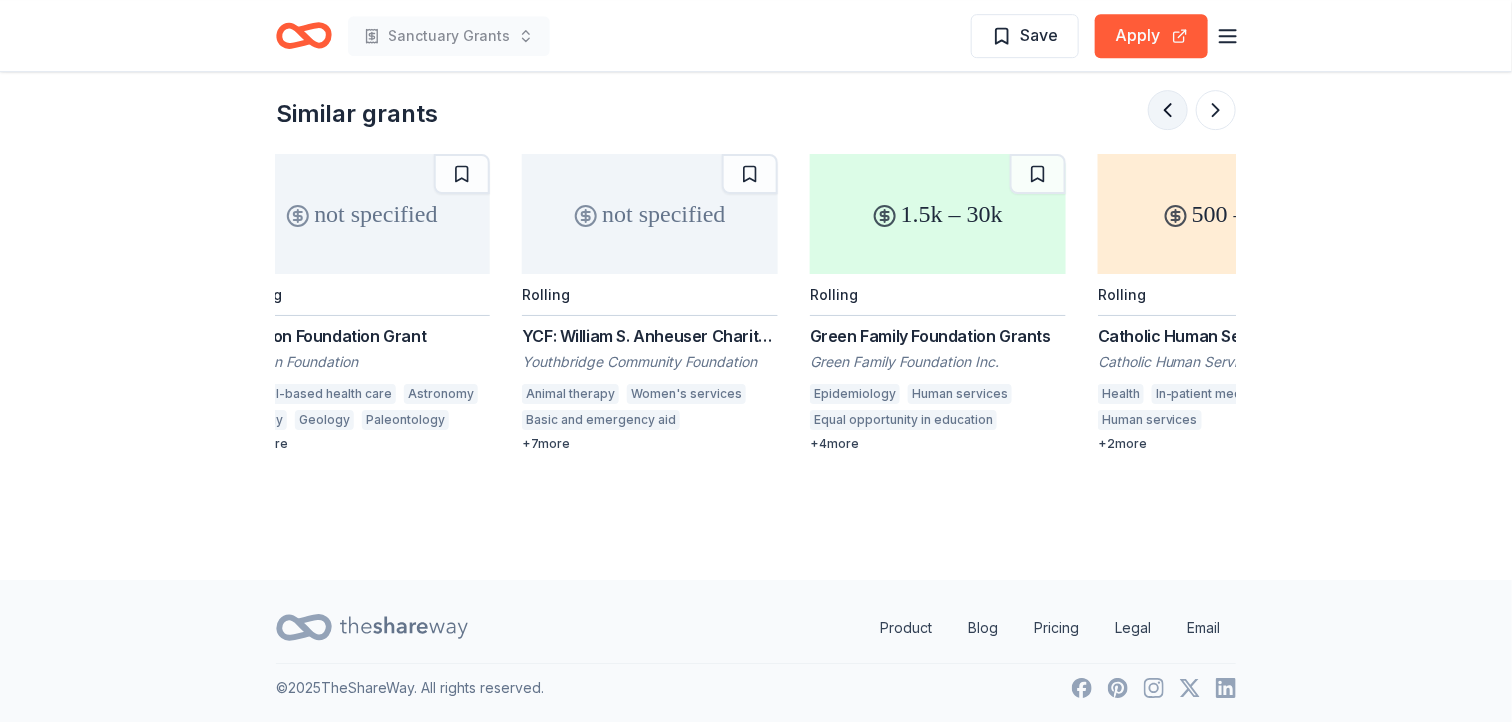 scroll, scrollTop: 0, scrollLeft: 261, axis: horizontal 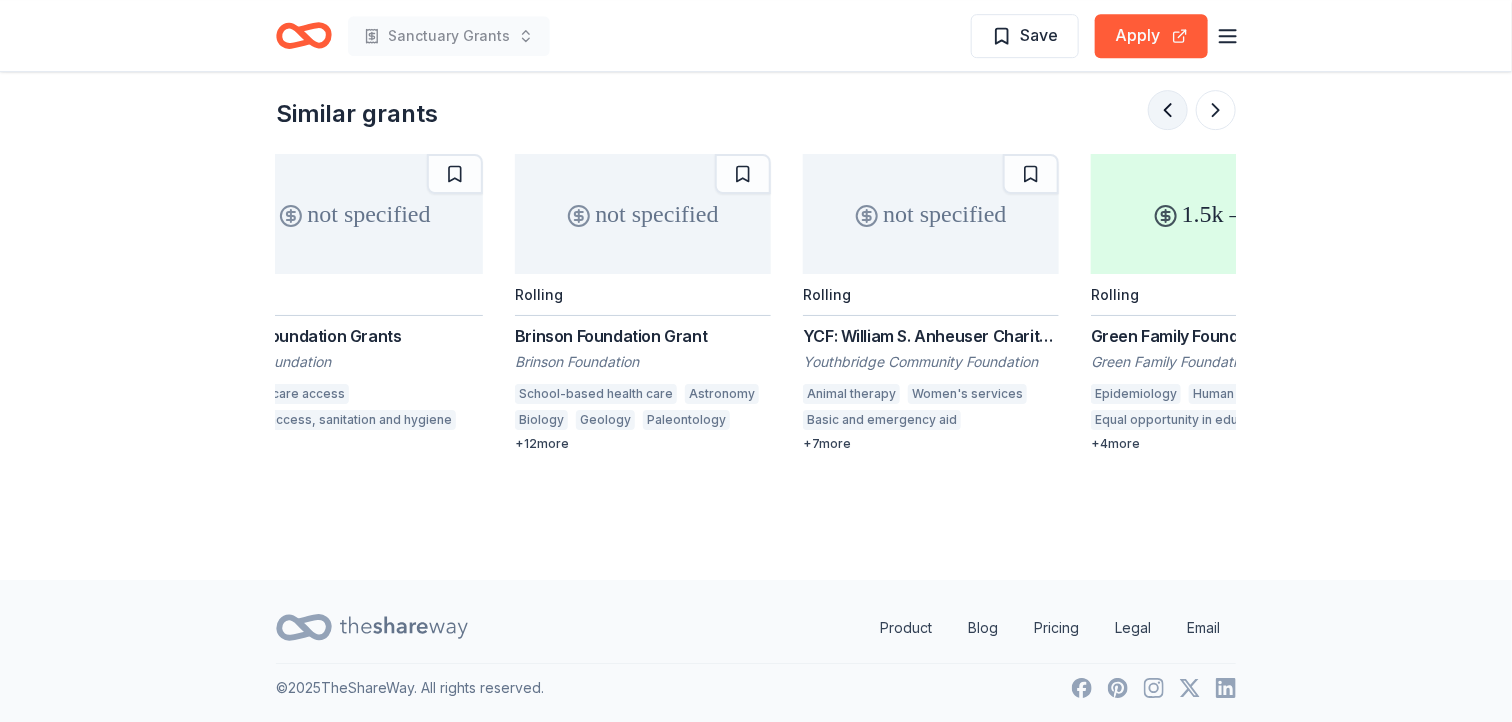 click at bounding box center [1168, 110] 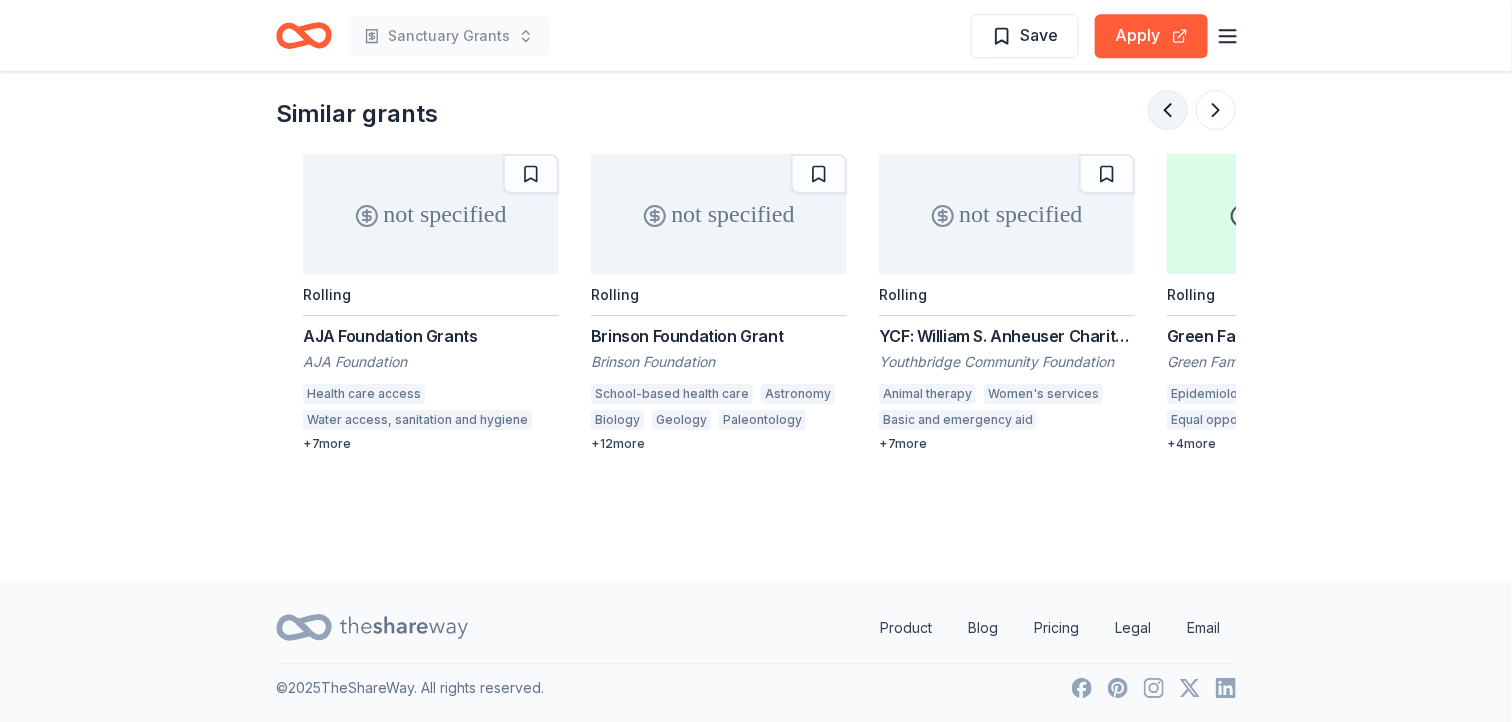 scroll, scrollTop: 0, scrollLeft: 0, axis: both 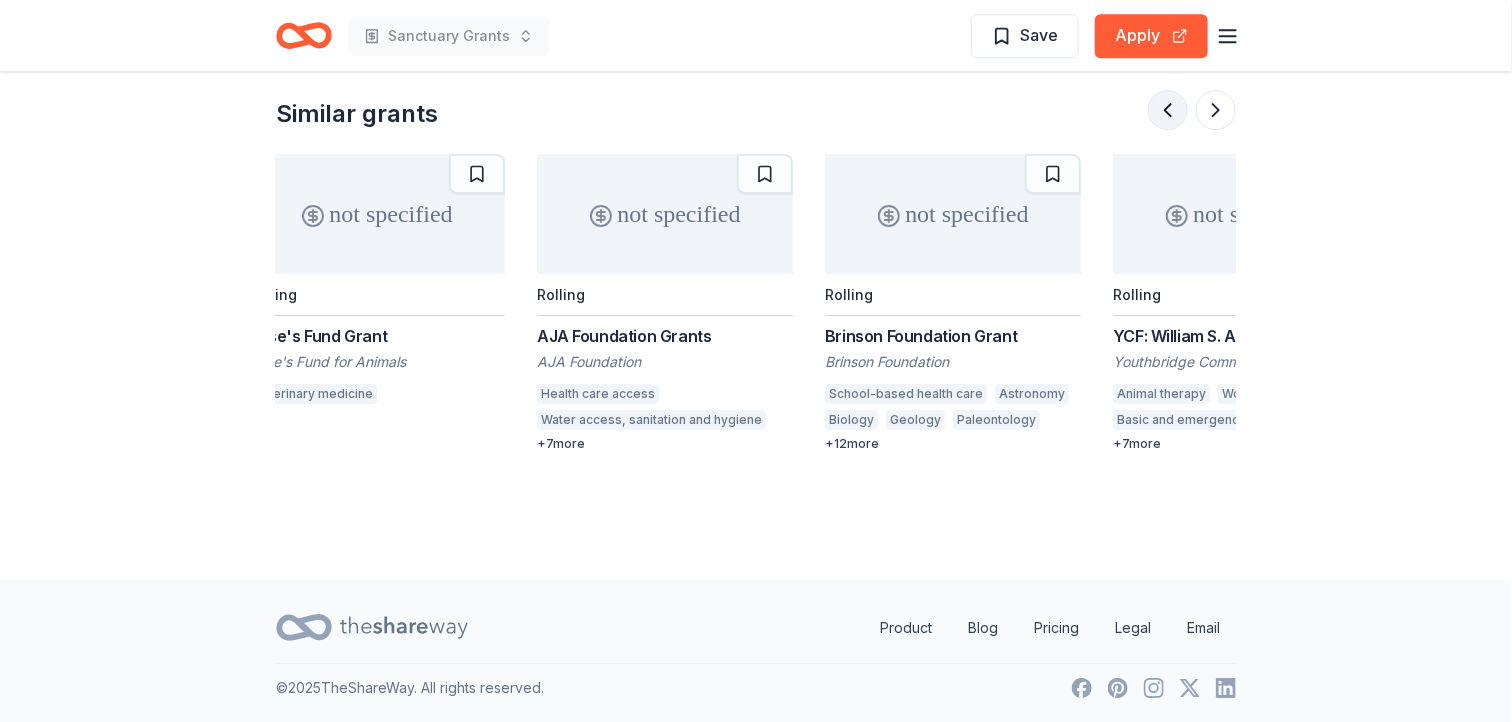 click at bounding box center [1168, 110] 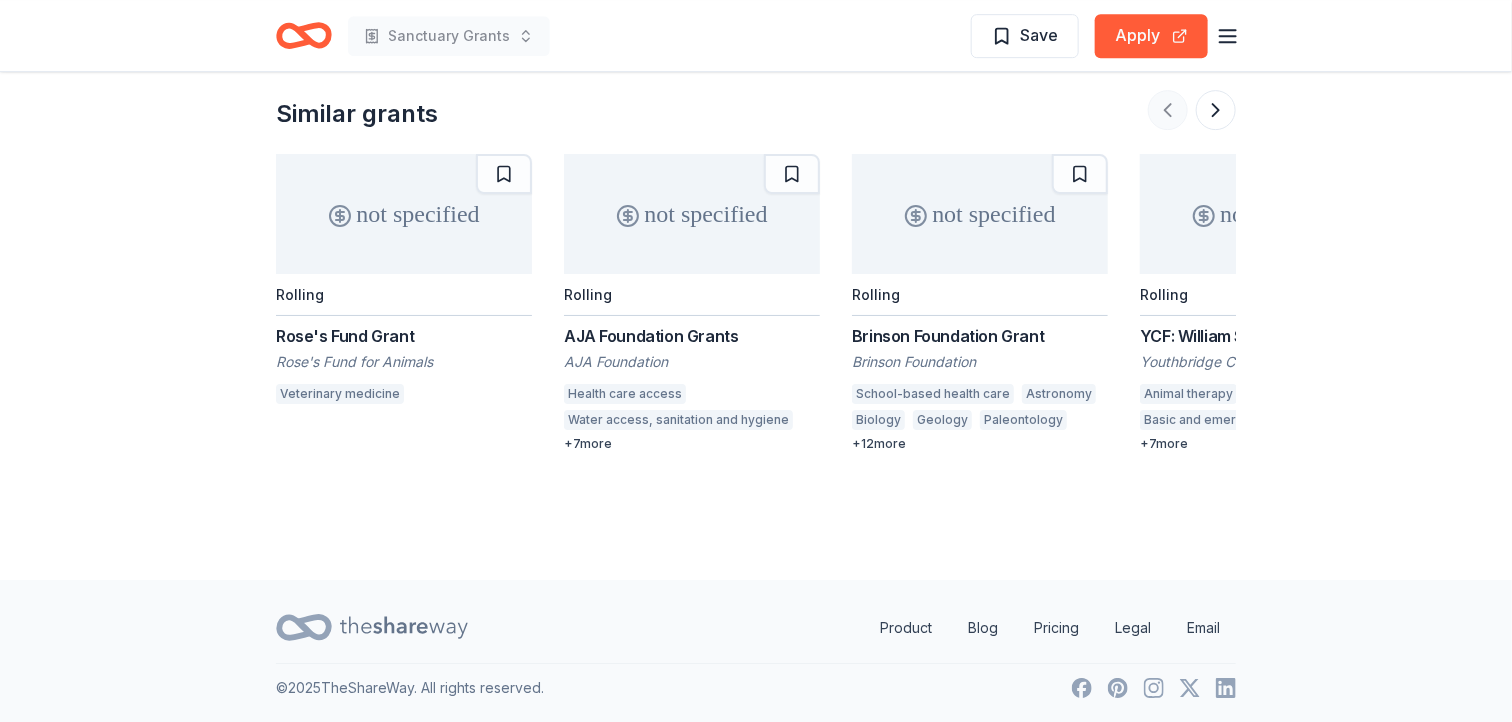 click at bounding box center (1192, 110) 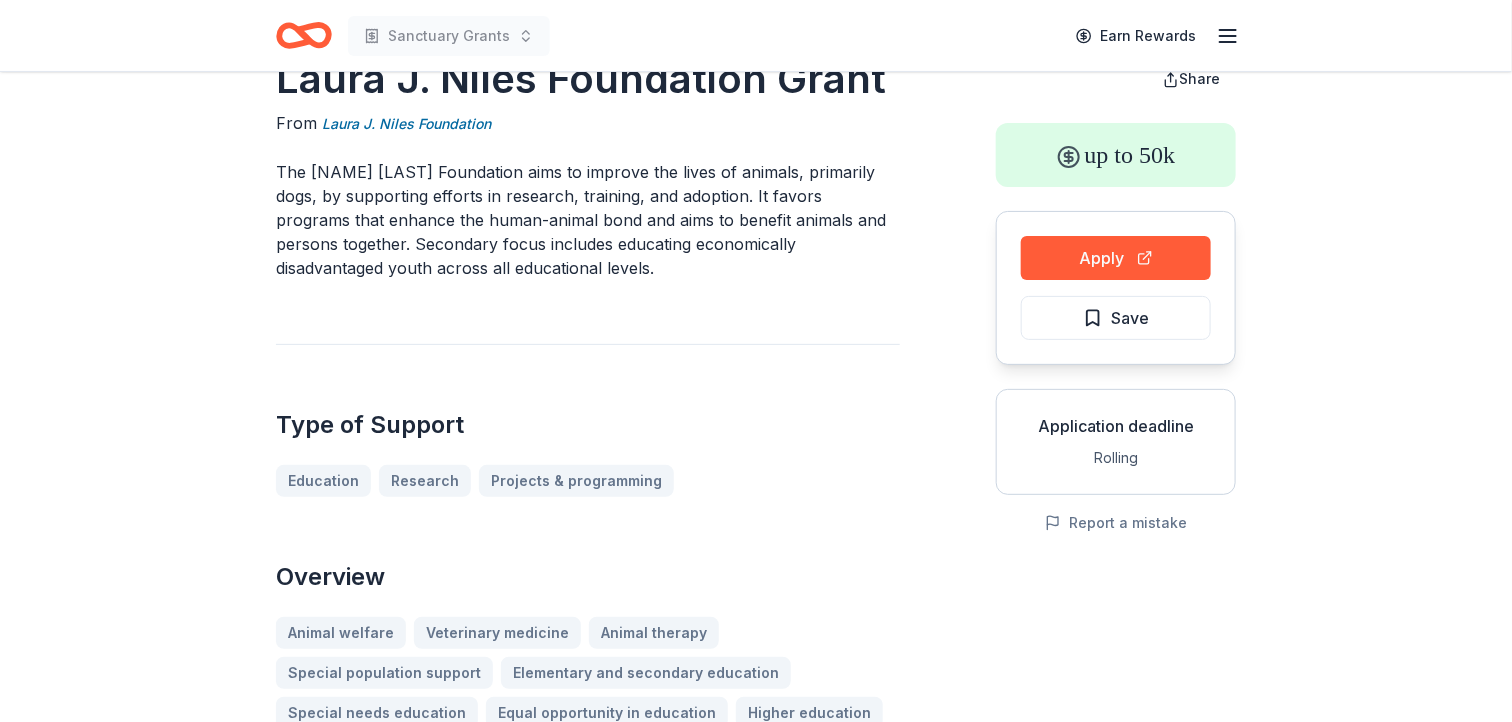scroll, scrollTop: 0, scrollLeft: 0, axis: both 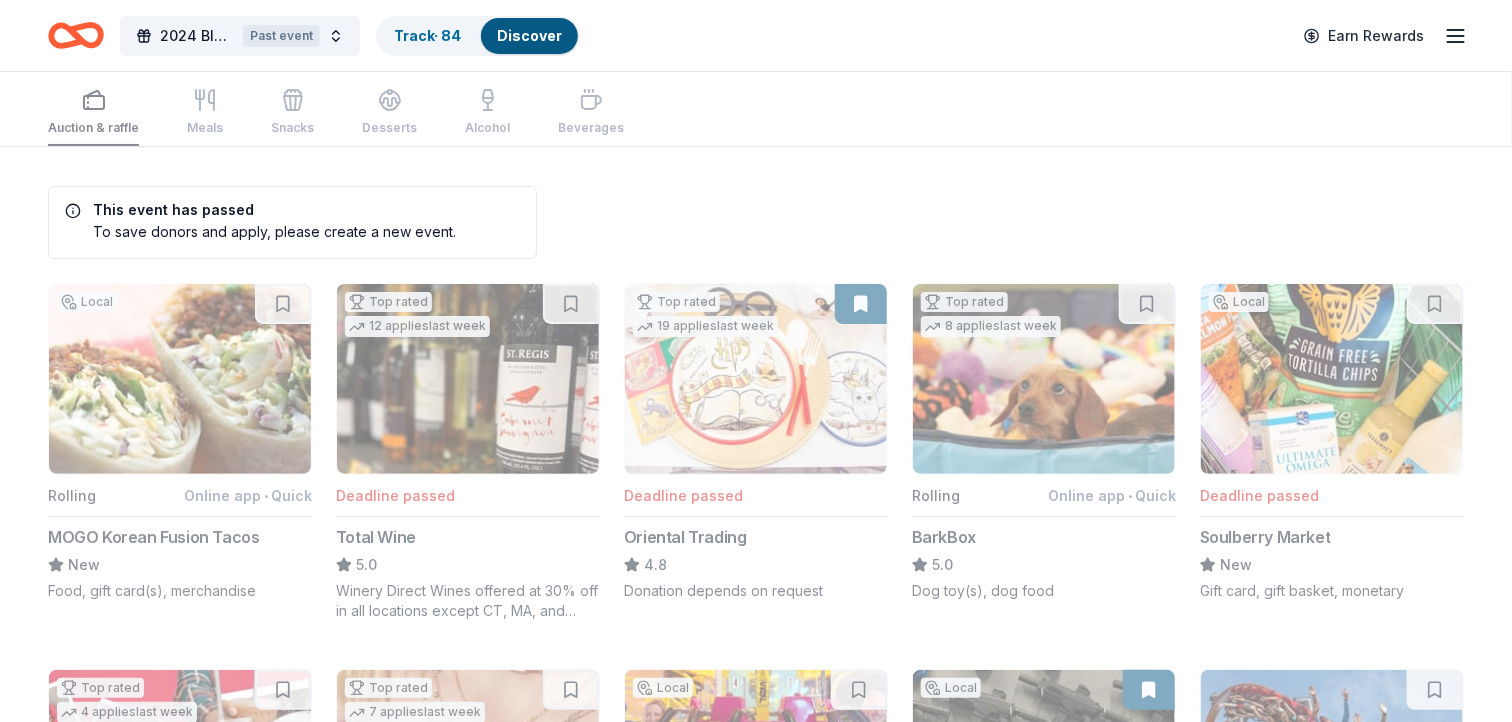 click 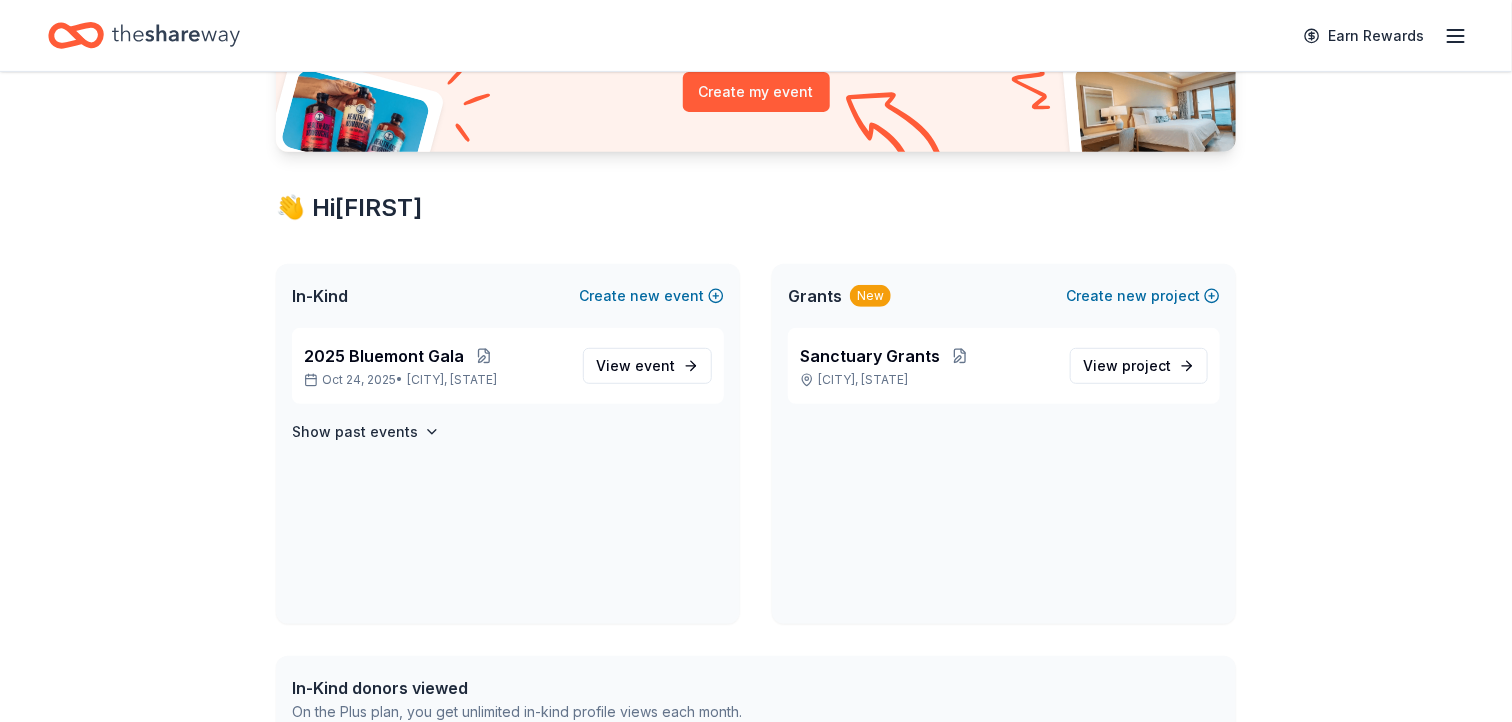 scroll, scrollTop: 375, scrollLeft: 0, axis: vertical 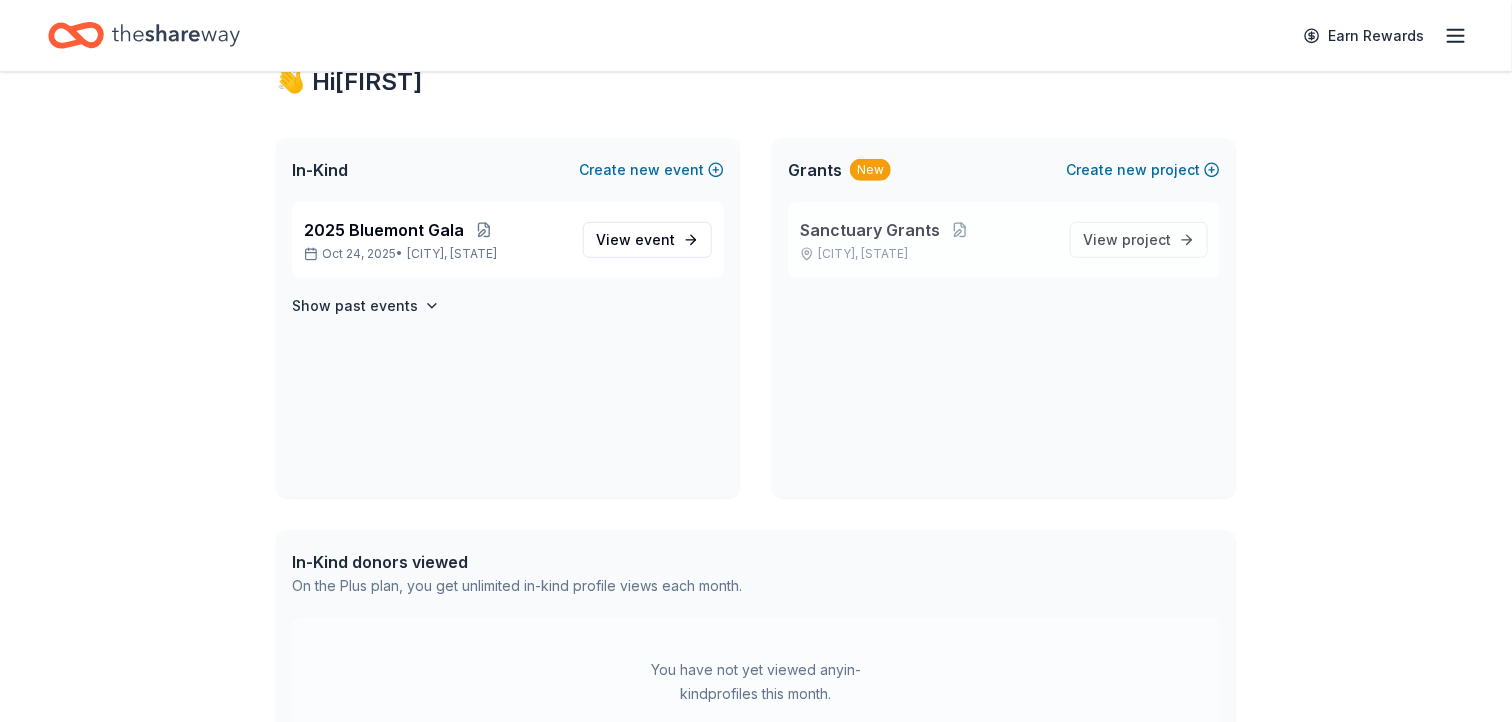 click on "Sanctuary Grants" at bounding box center [870, 230] 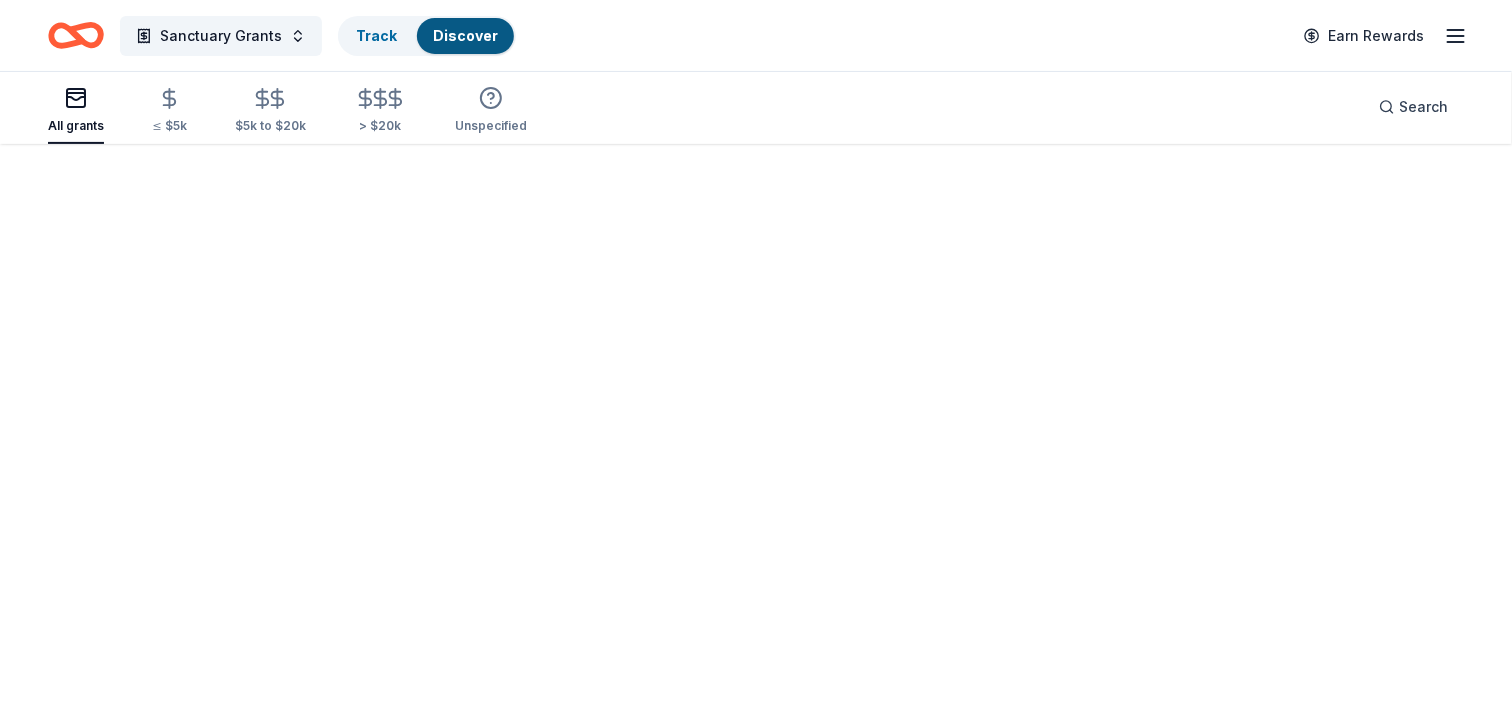 scroll, scrollTop: 0, scrollLeft: 0, axis: both 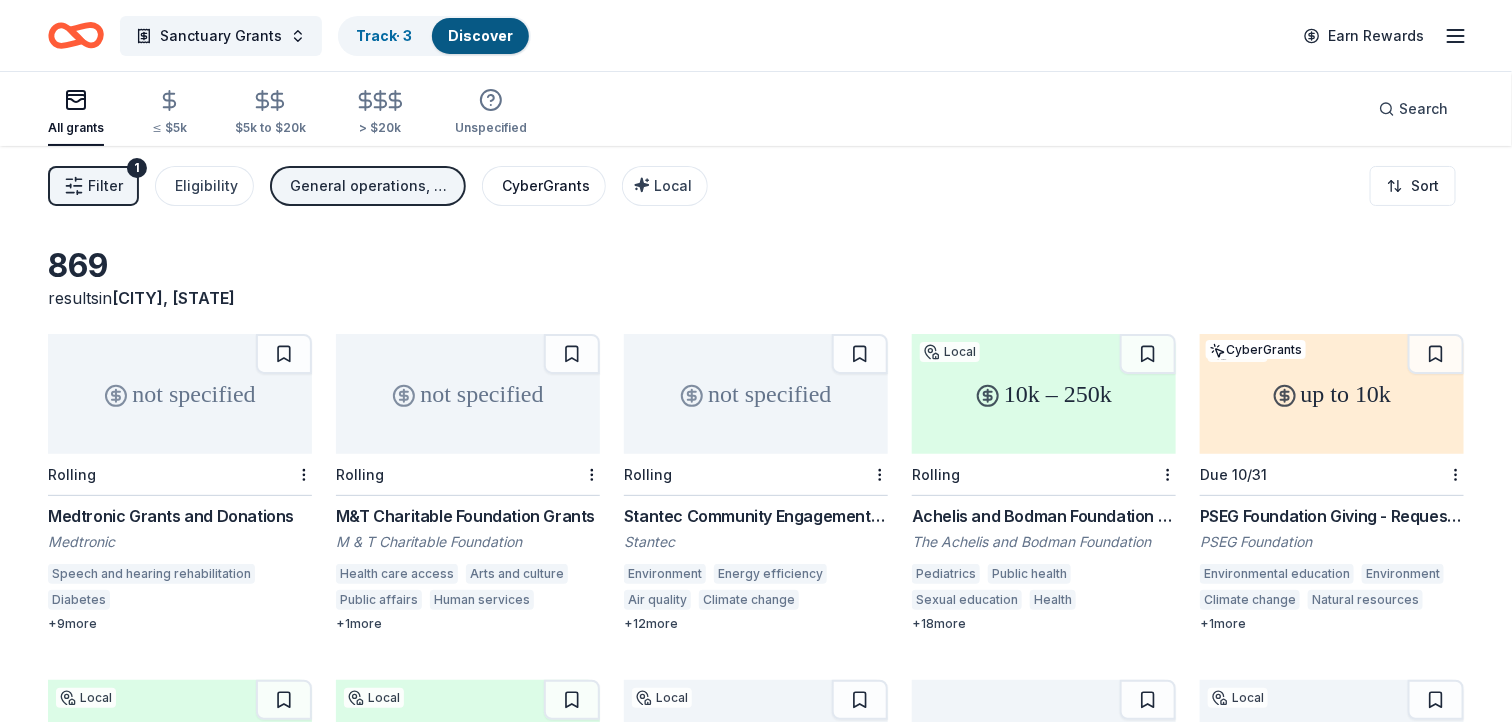 click on "CyberGrants" at bounding box center (546, 186) 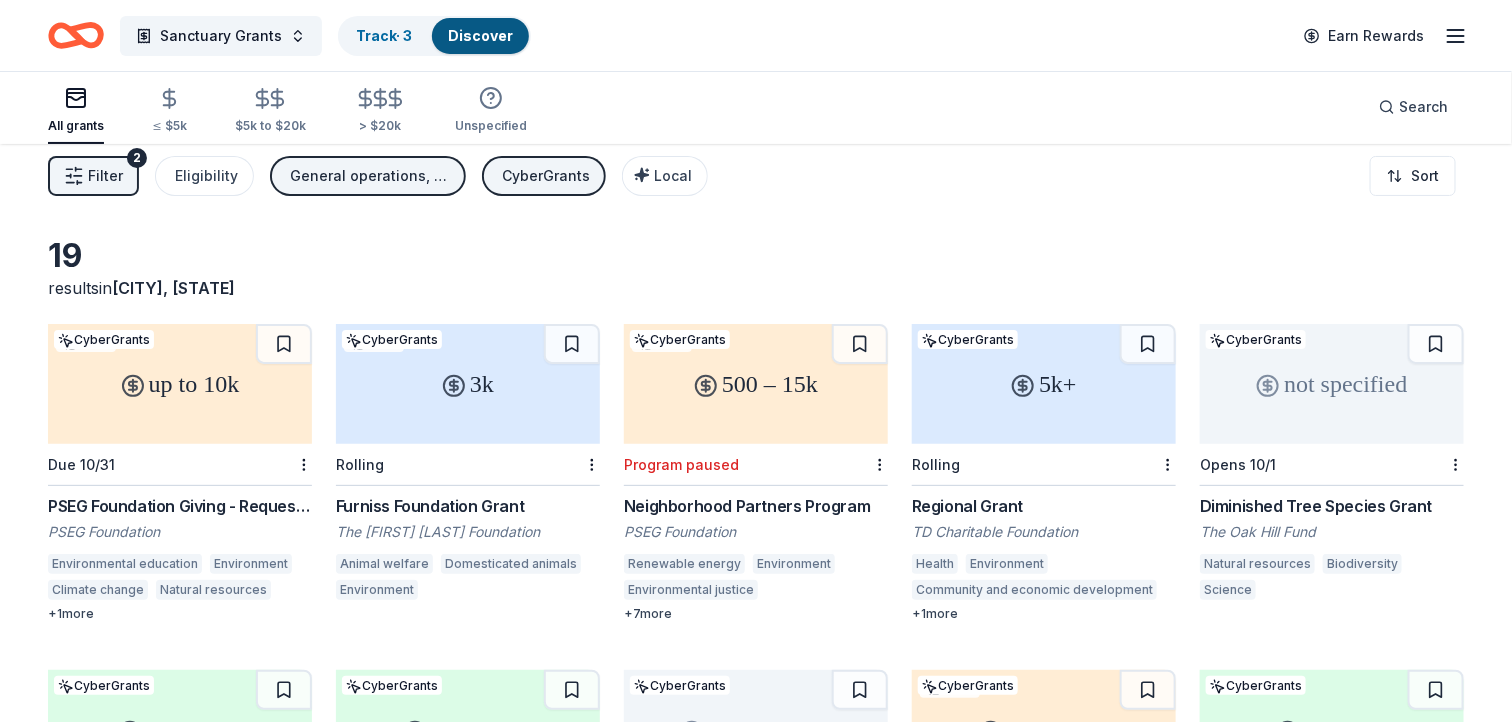 scroll, scrollTop: 0, scrollLeft: 0, axis: both 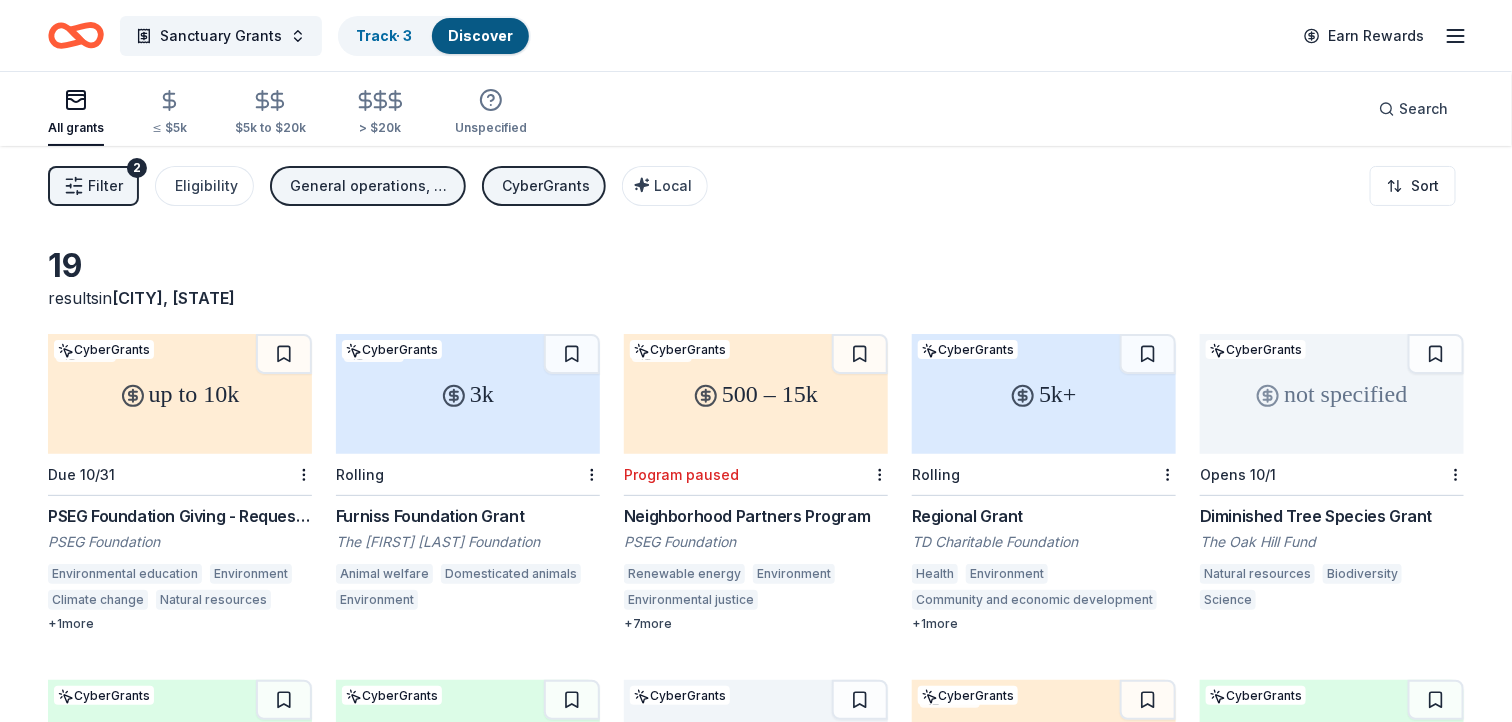 click on "General operations, Capital, Projects & programming" at bounding box center (370, 186) 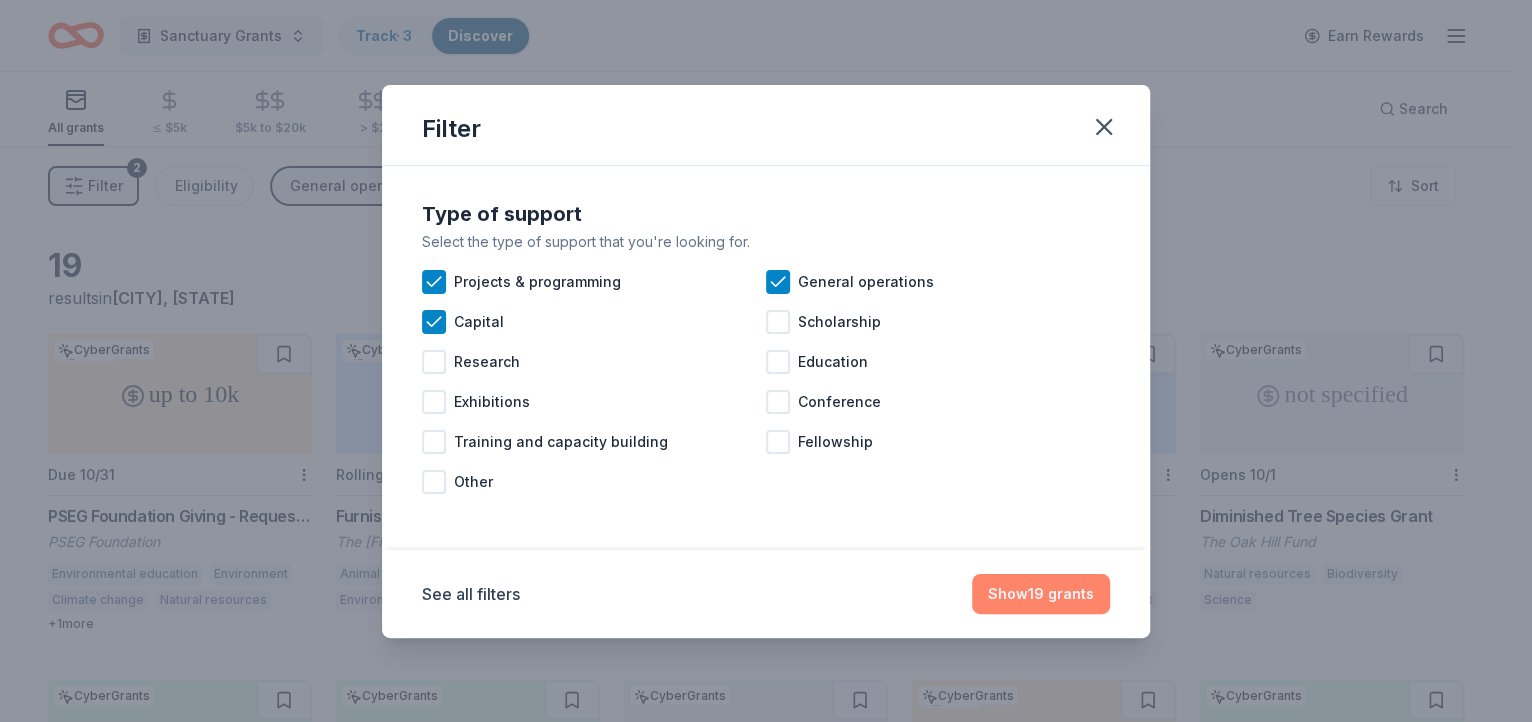 click on "Show 19 grants" at bounding box center (1041, 594) 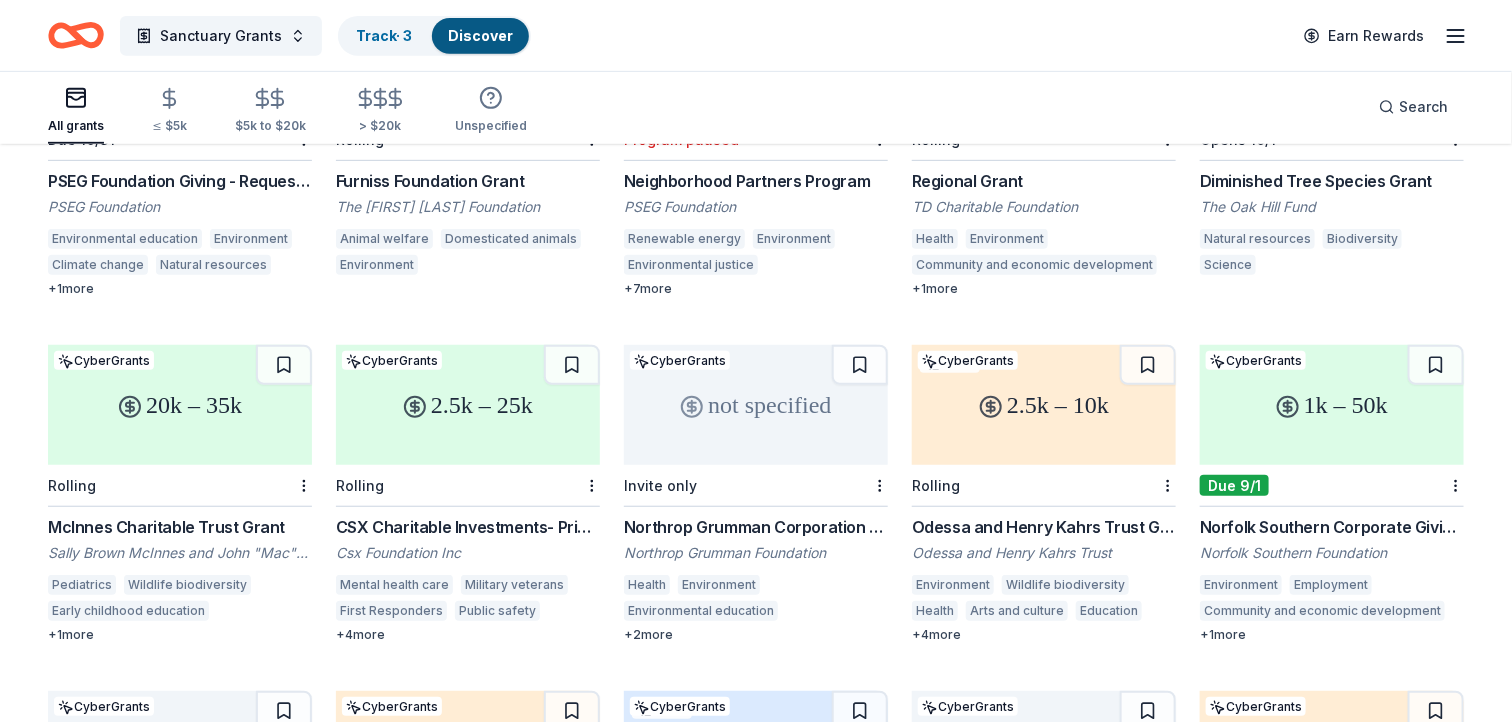 scroll, scrollTop: 249, scrollLeft: 0, axis: vertical 